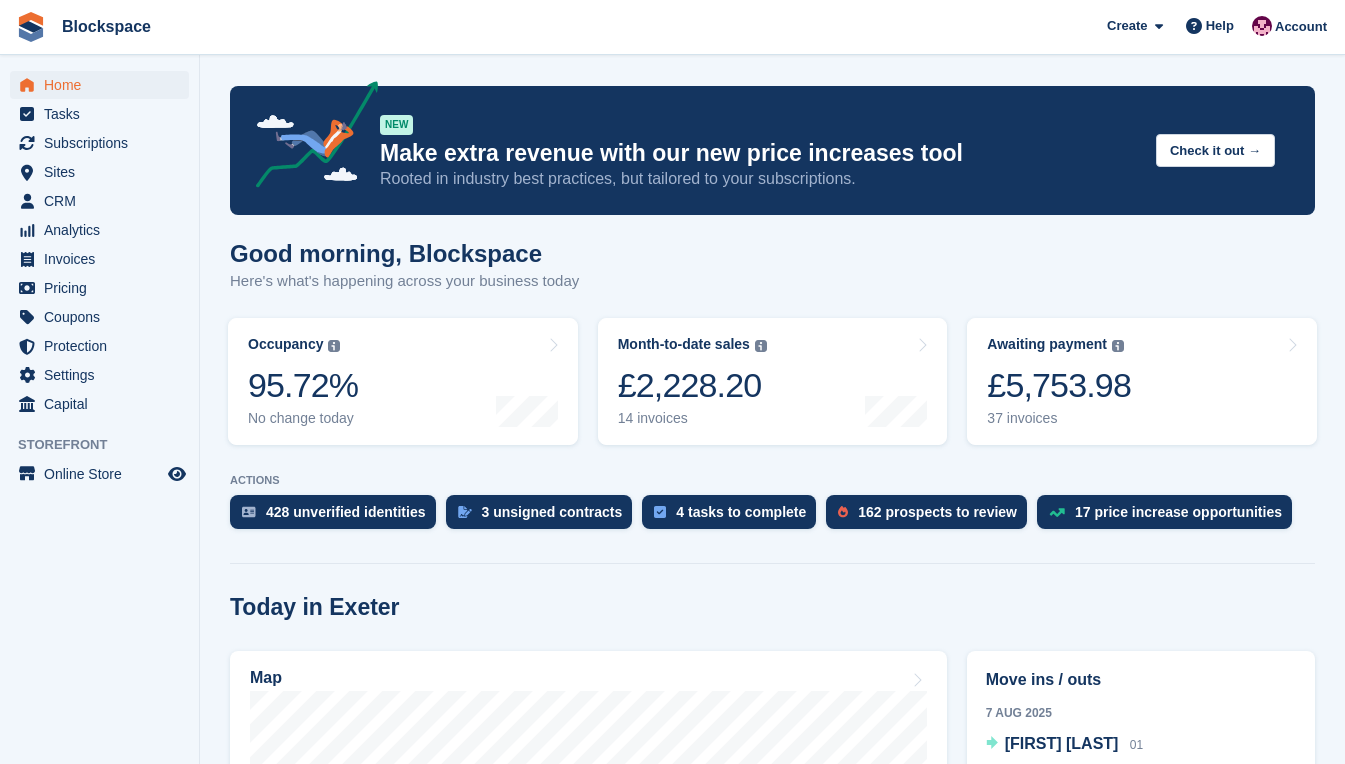 scroll, scrollTop: 300, scrollLeft: 0, axis: vertical 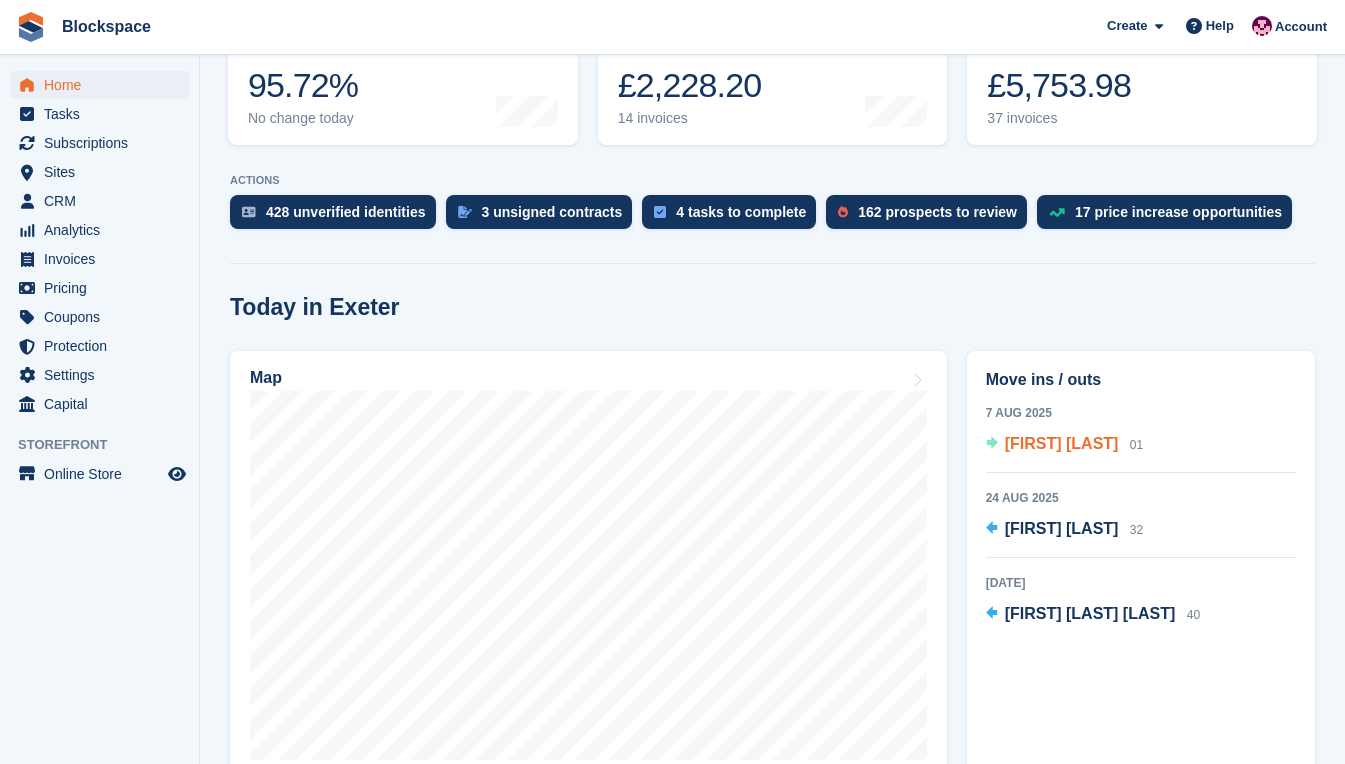click on "[FIRST] [LAST]" at bounding box center (1062, 443) 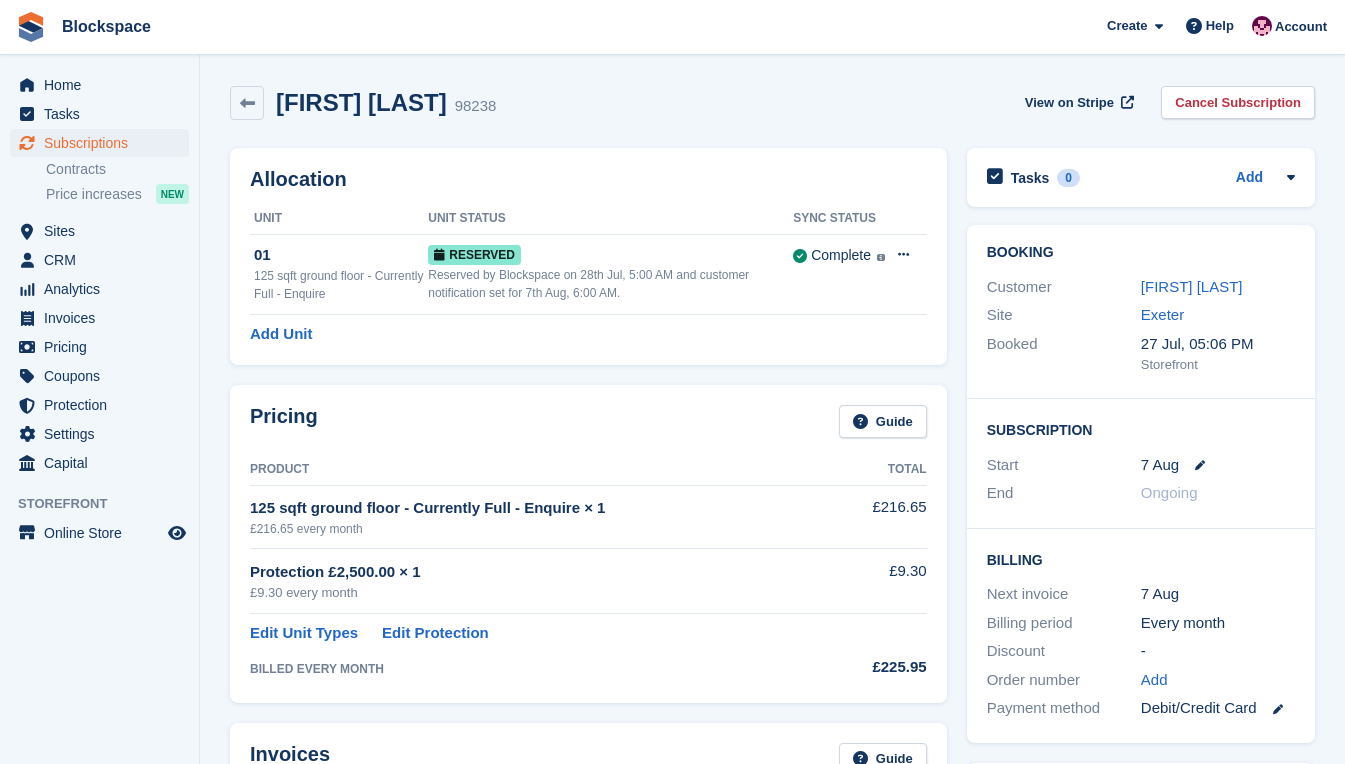 scroll, scrollTop: 0, scrollLeft: 0, axis: both 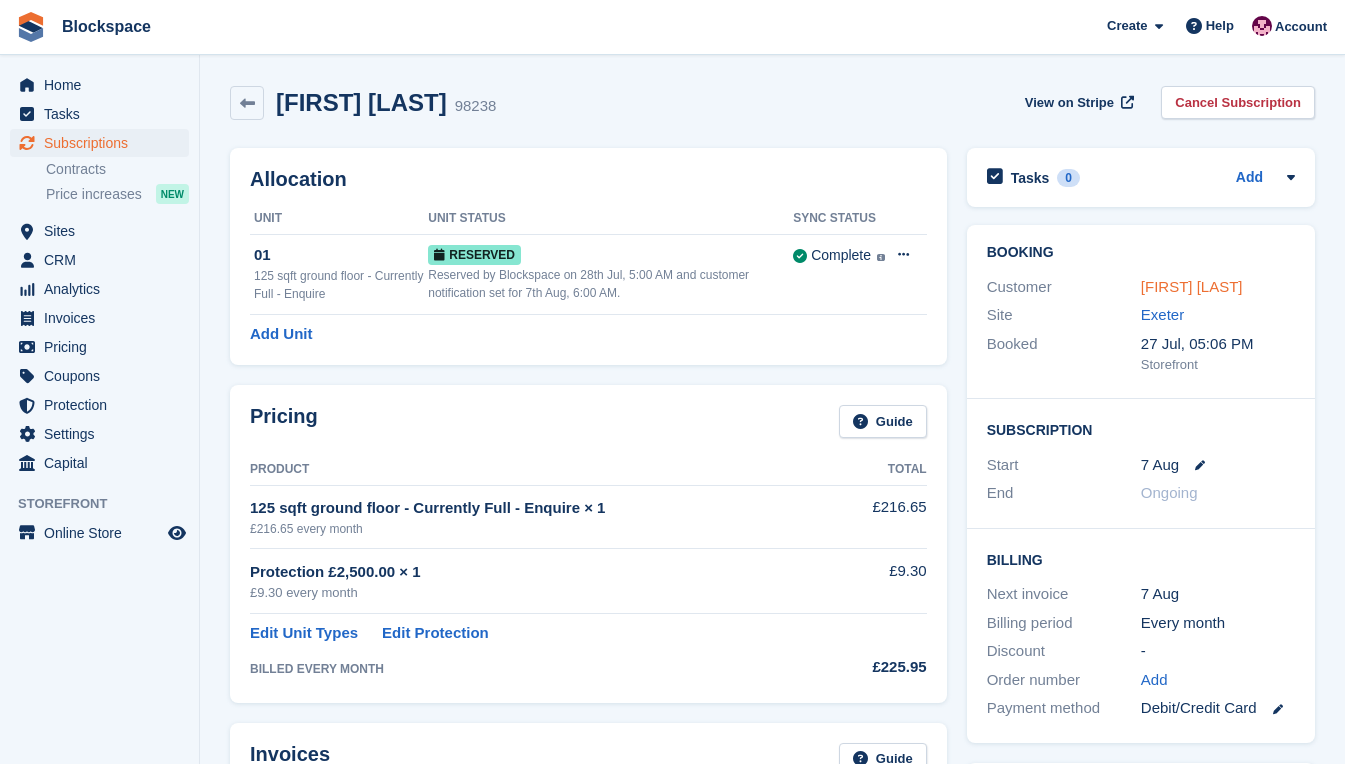 click on "[FIRST] [LAST]" at bounding box center [1192, 286] 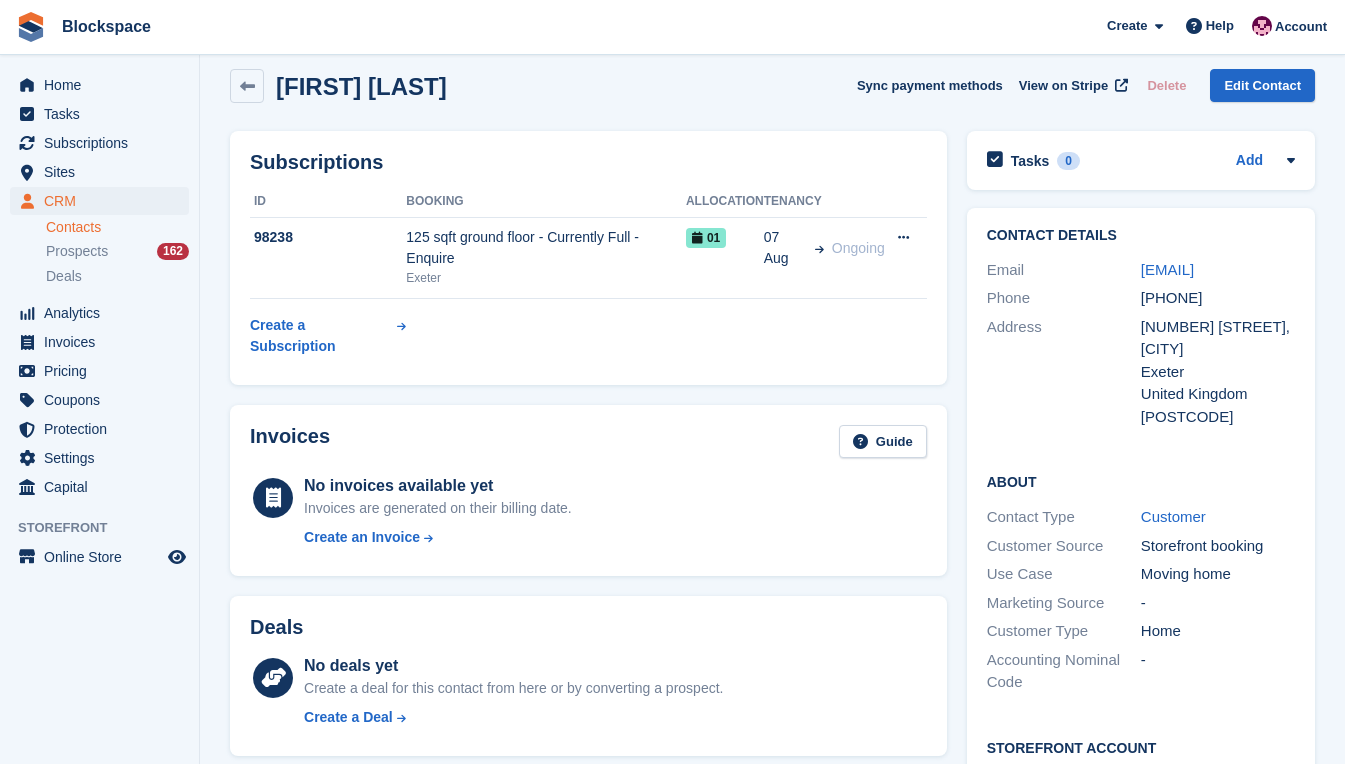 scroll, scrollTop: 0, scrollLeft: 0, axis: both 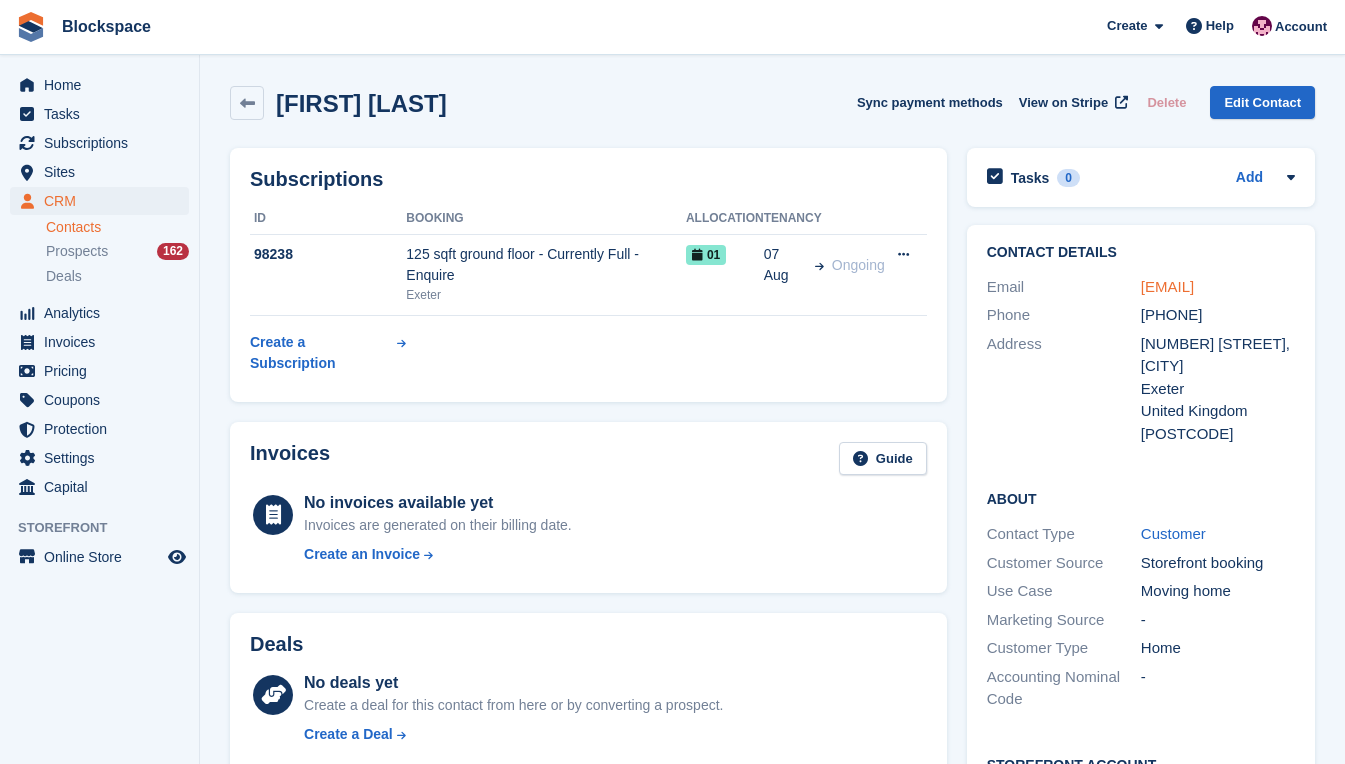 click on "[EMAIL]" at bounding box center (1167, 286) 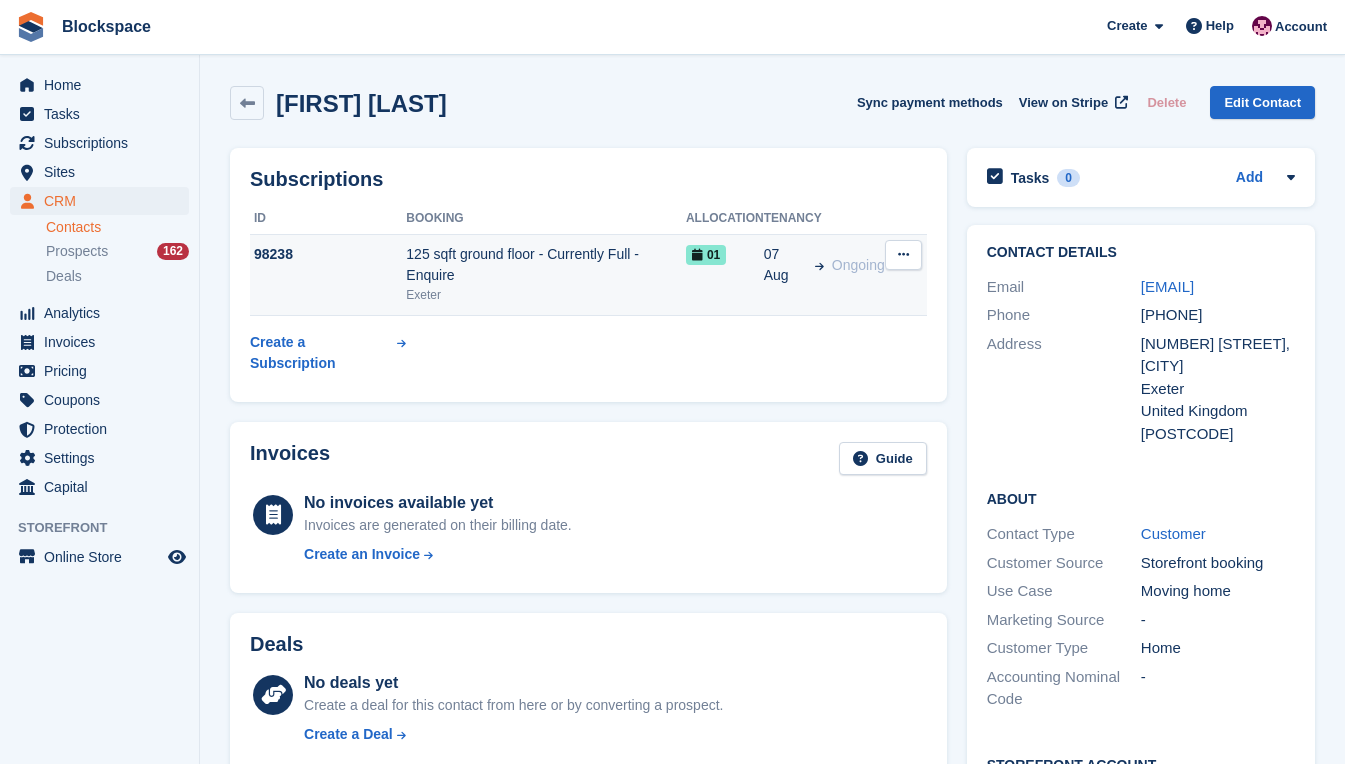 click at bounding box center (903, 255) 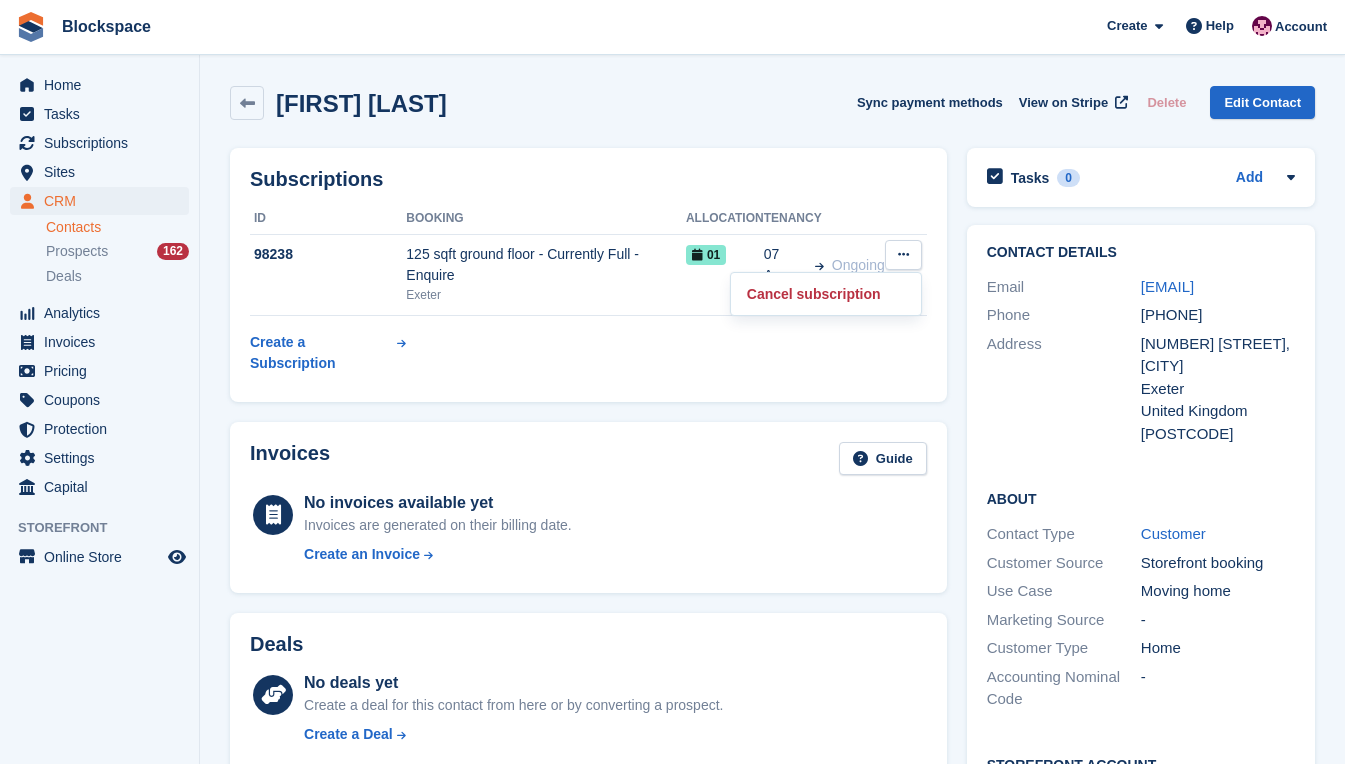 click on "Subscriptions
ID
Booking
Allocation
Tenancy
98238
125 sqft ground floor - Currently Full - Enquire
[CITY]
01
07 Aug
Ongoing
Cancel subscription" at bounding box center (588, 275) 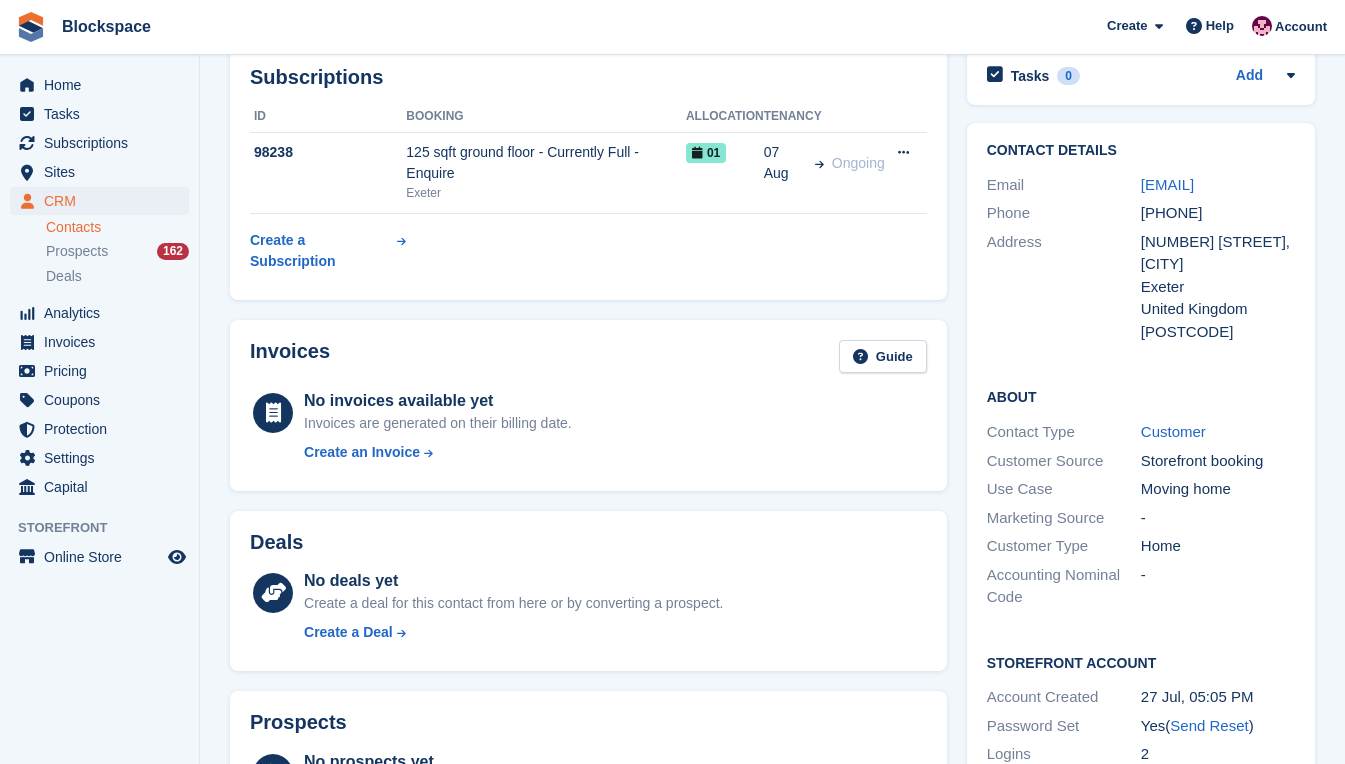 scroll, scrollTop: 100, scrollLeft: 0, axis: vertical 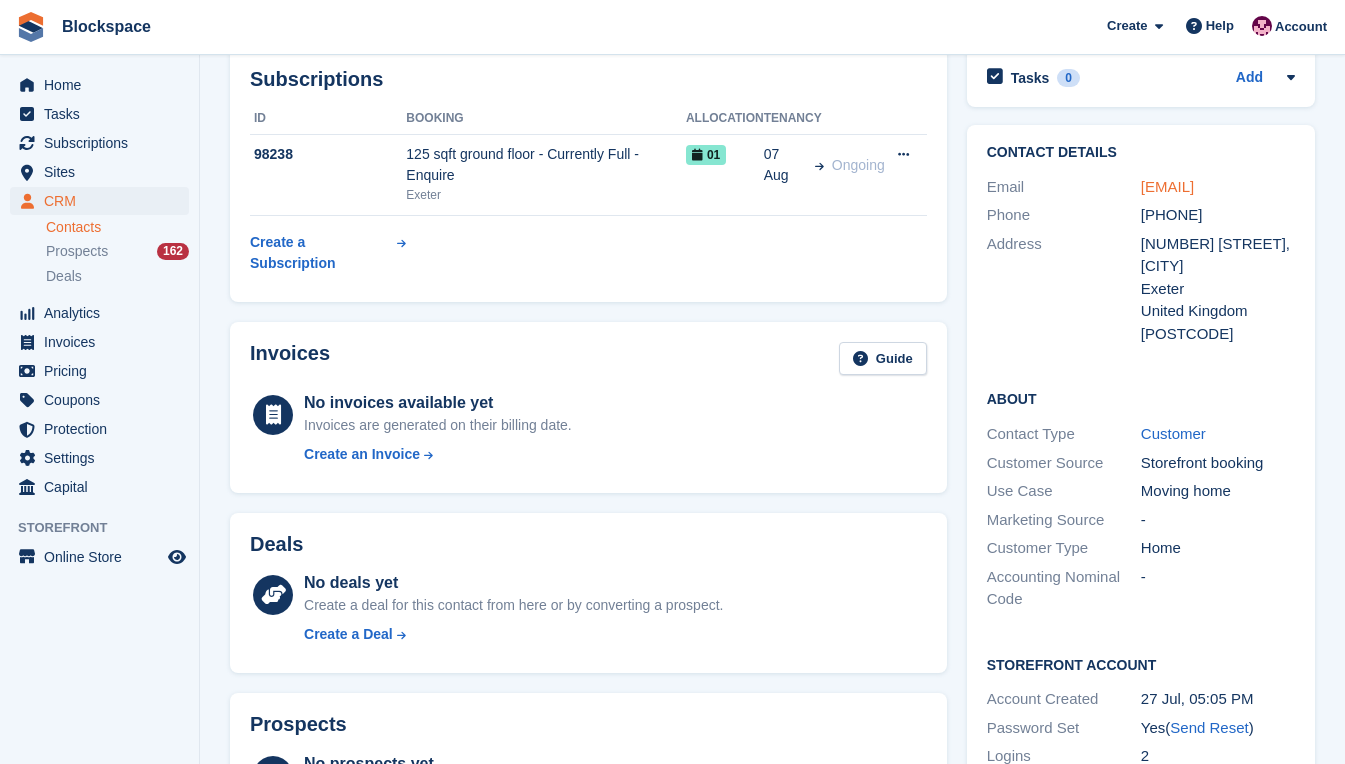 click on "kate.reynolds2012@hotmail.com" at bounding box center [1167, 186] 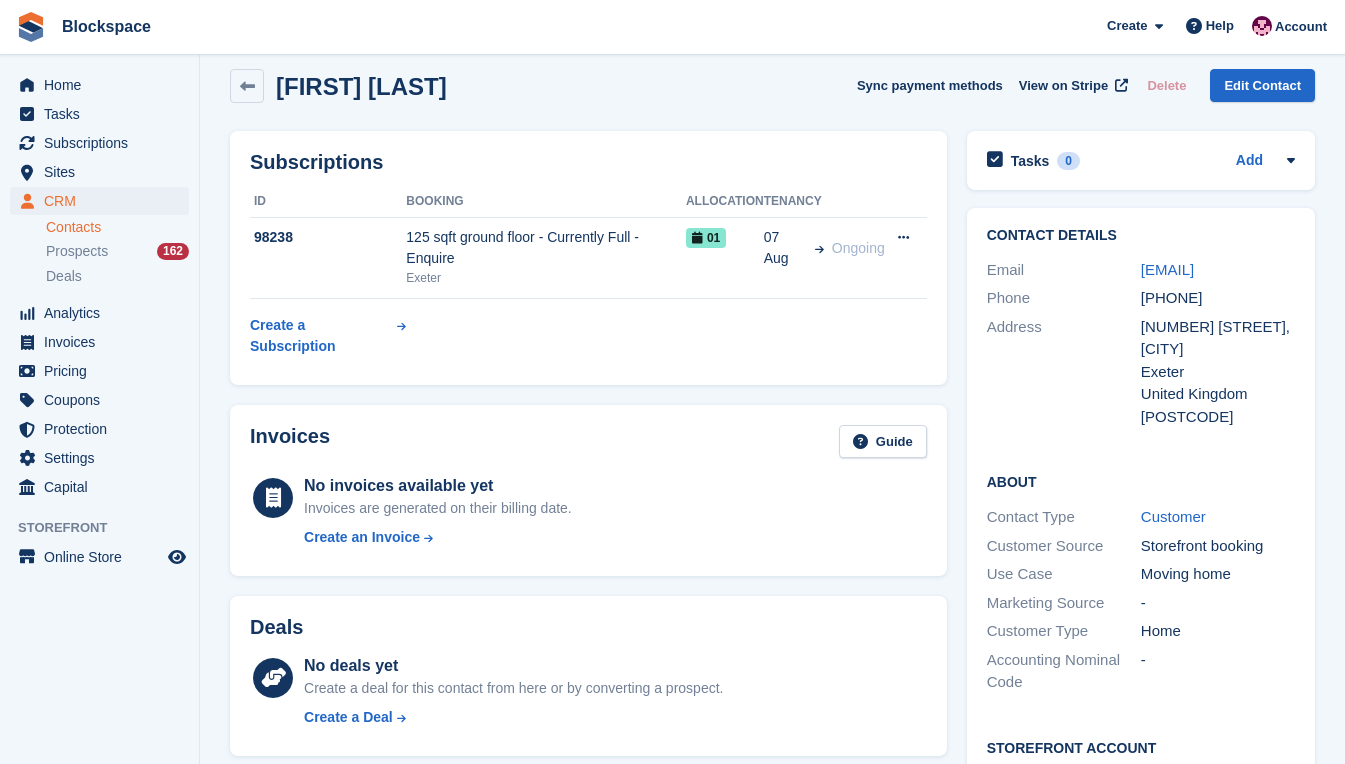 scroll, scrollTop: 0, scrollLeft: 0, axis: both 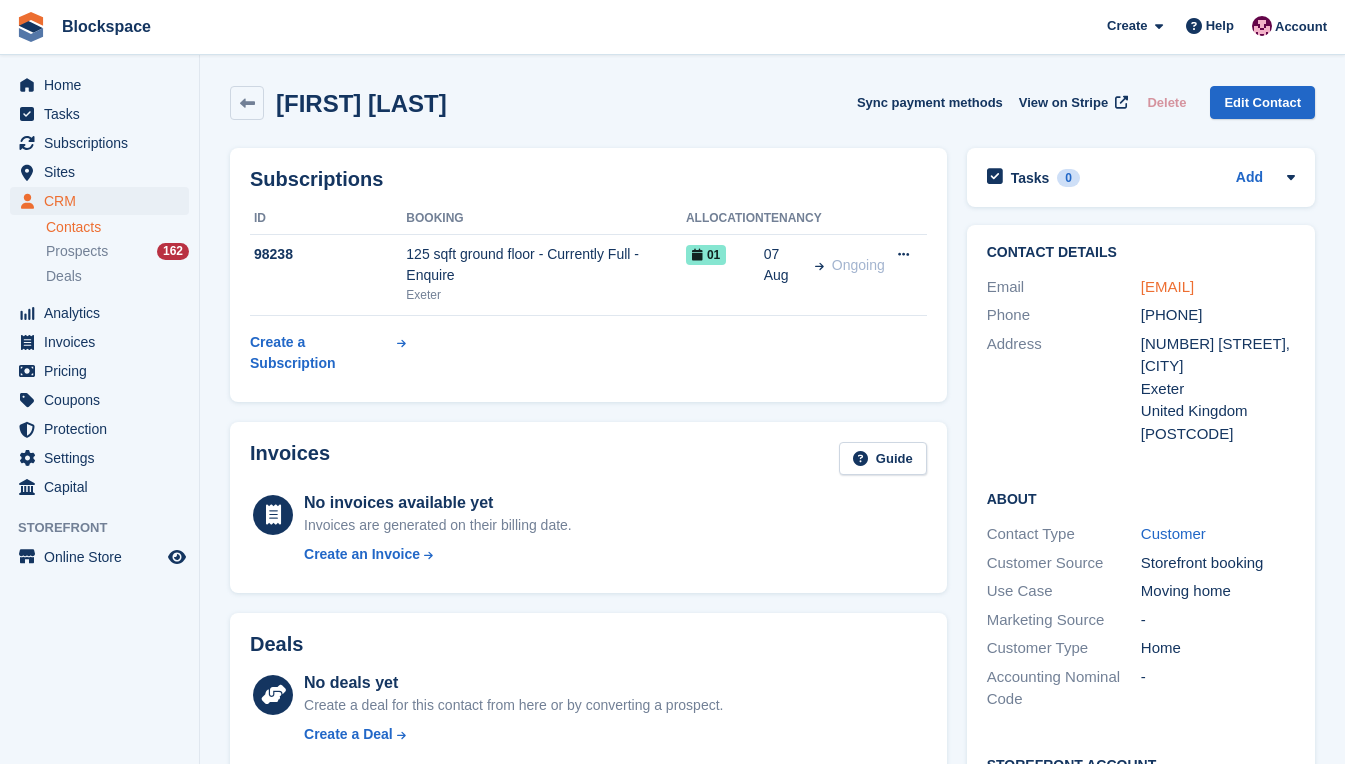 click on "kate.reynolds2012@hotmail.com" at bounding box center (1167, 286) 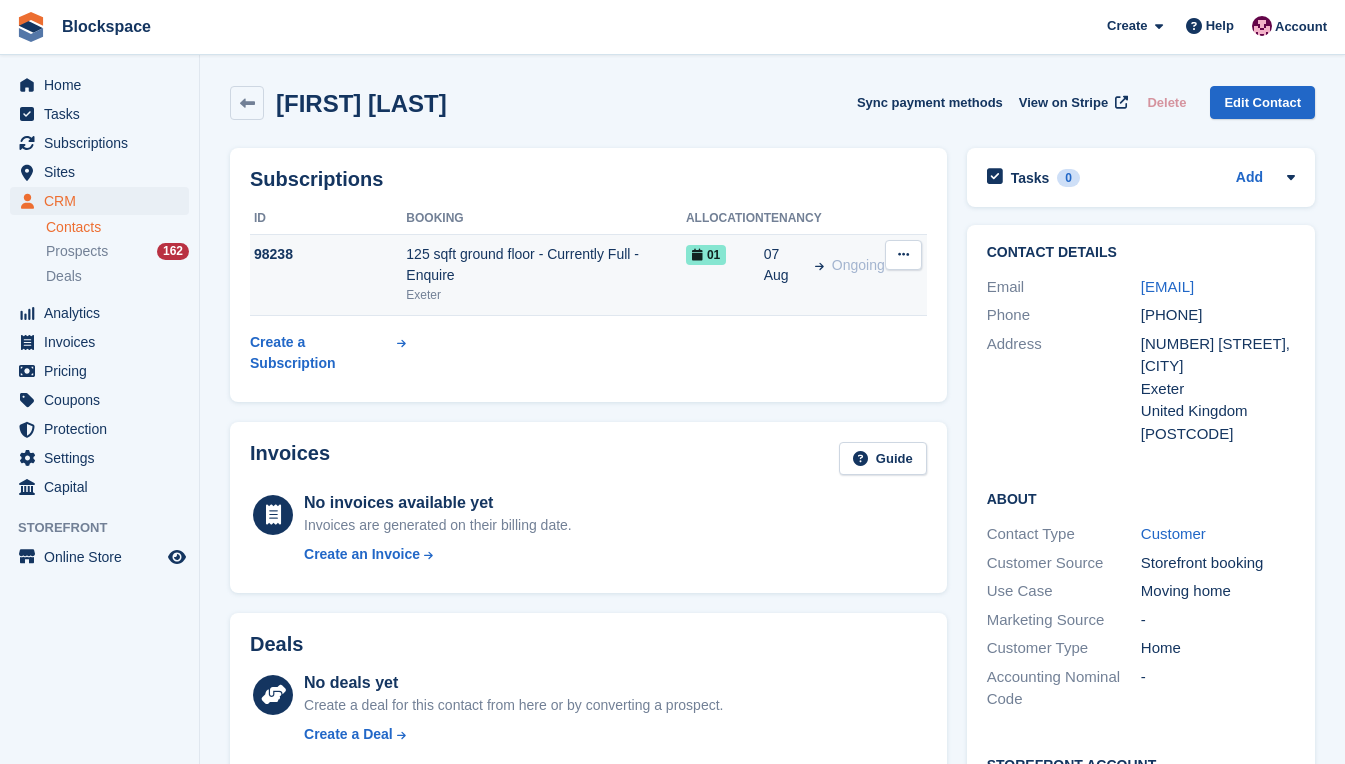 click on "Exeter" at bounding box center (546, 295) 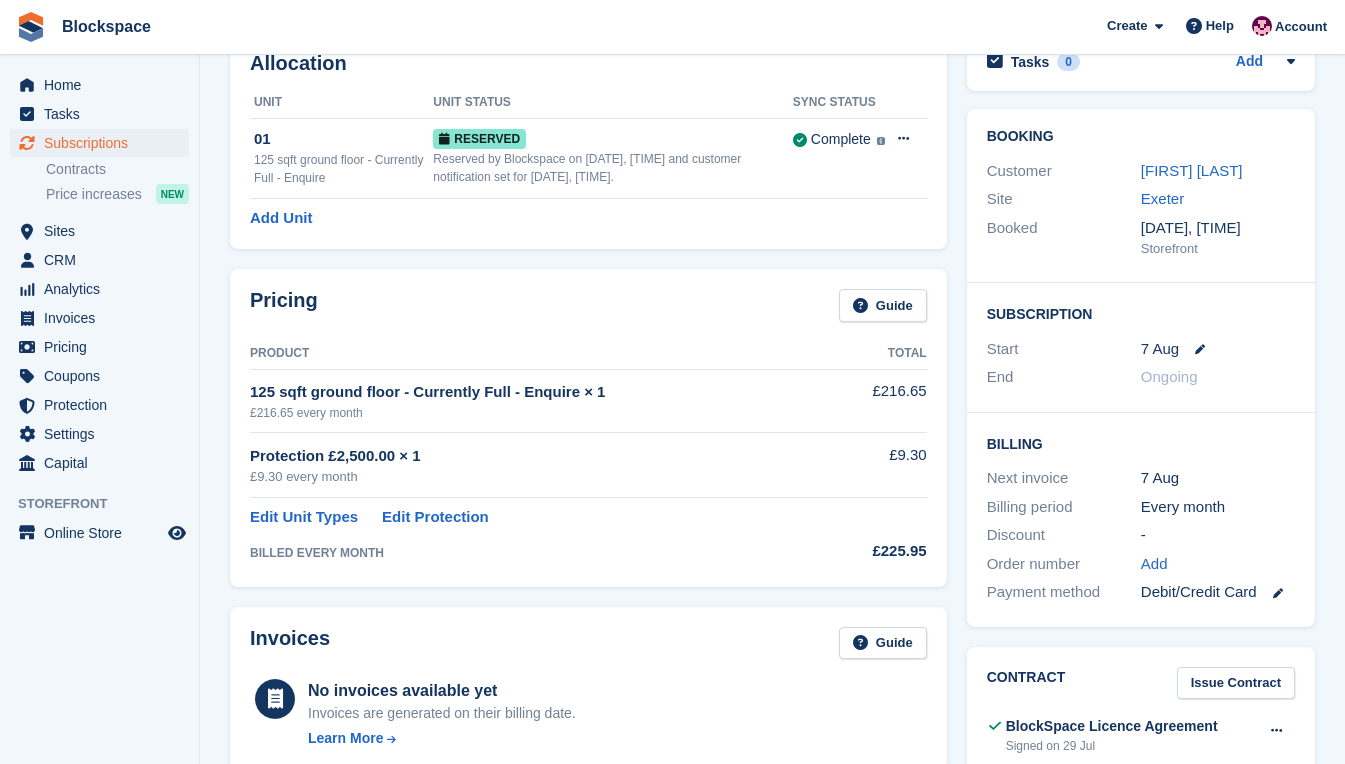 scroll, scrollTop: 0, scrollLeft: 0, axis: both 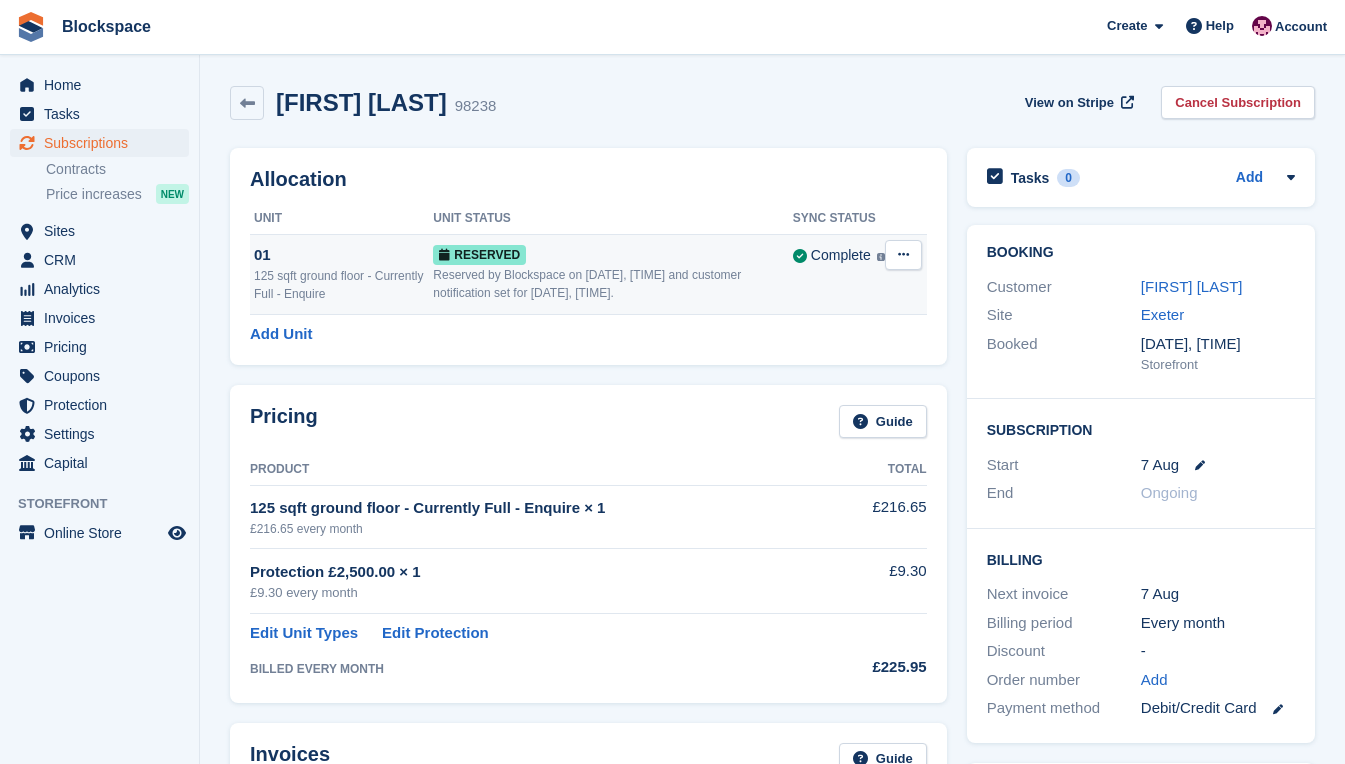 click at bounding box center [903, 255] 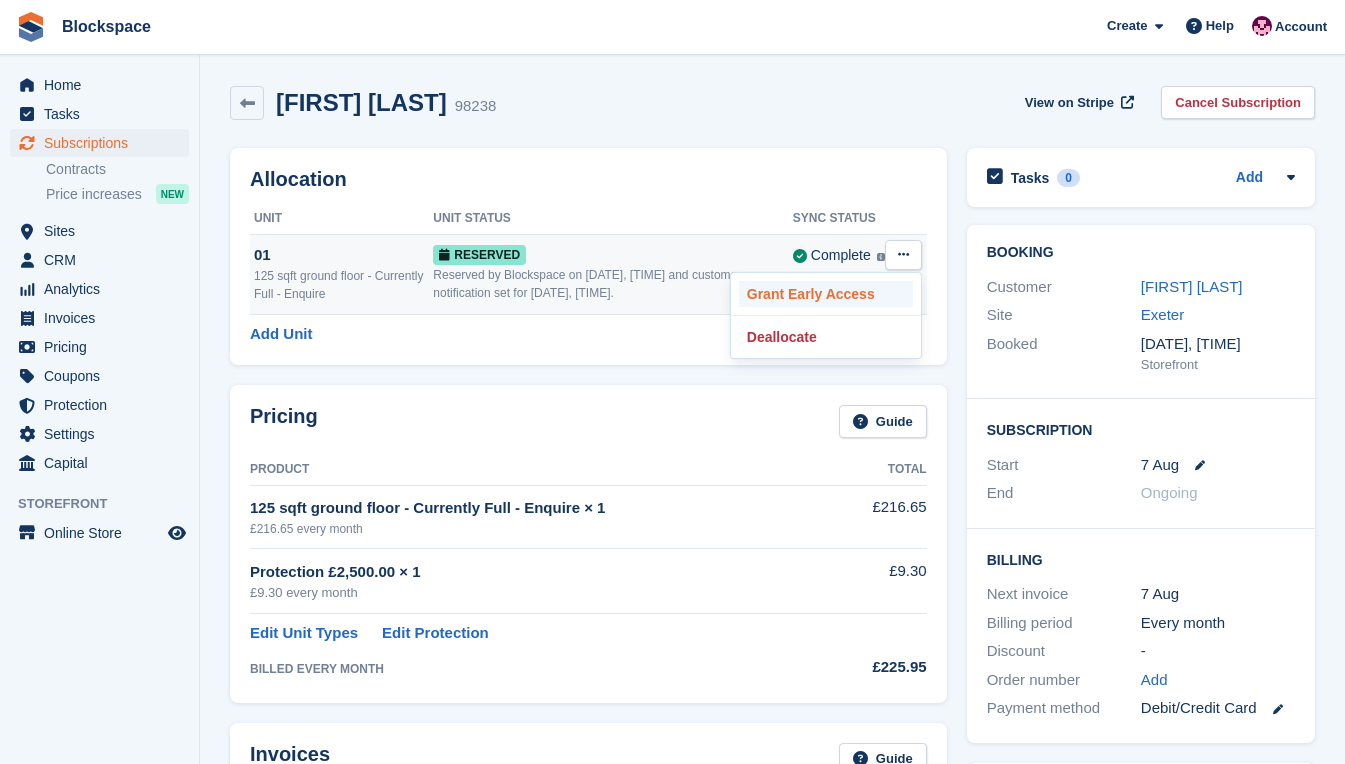 click on "Grant Early Access" at bounding box center (826, 294) 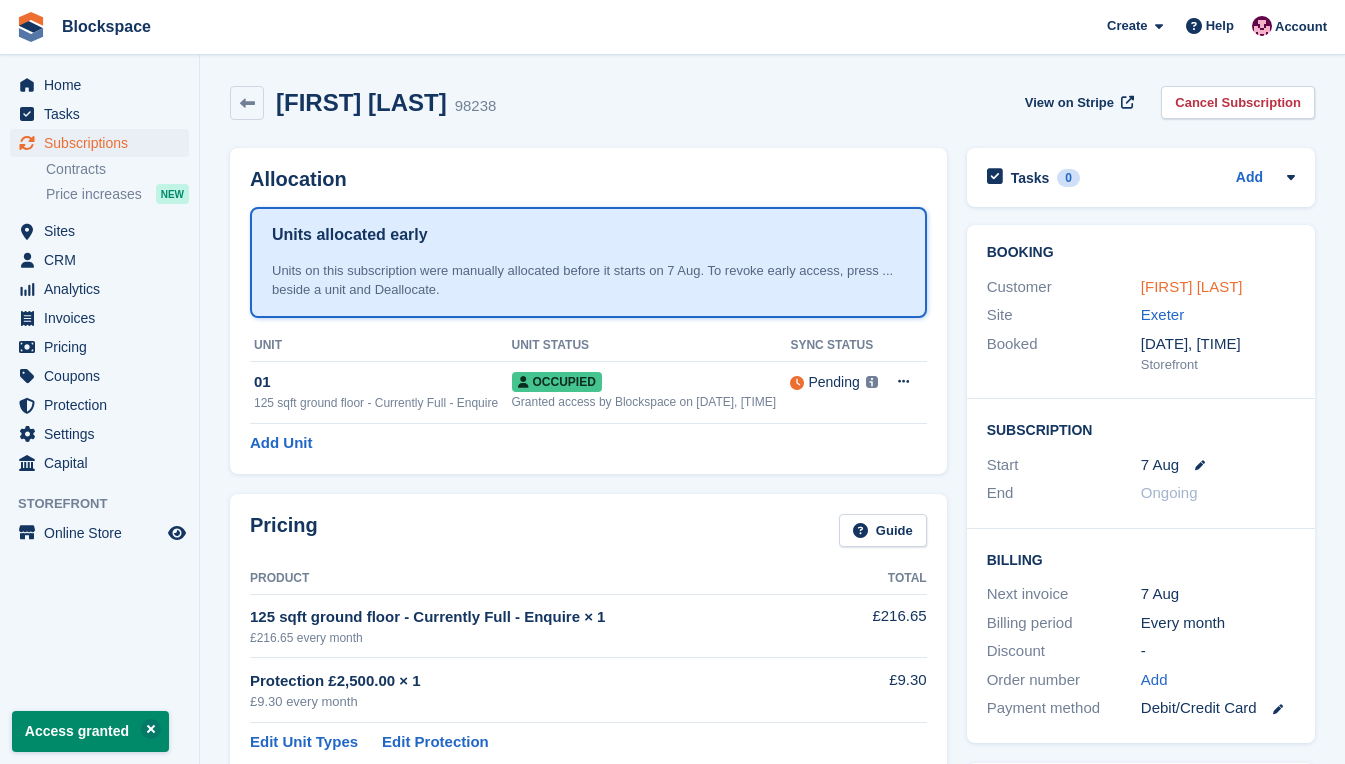 click on "[FIRST] [LAST]" at bounding box center (1192, 286) 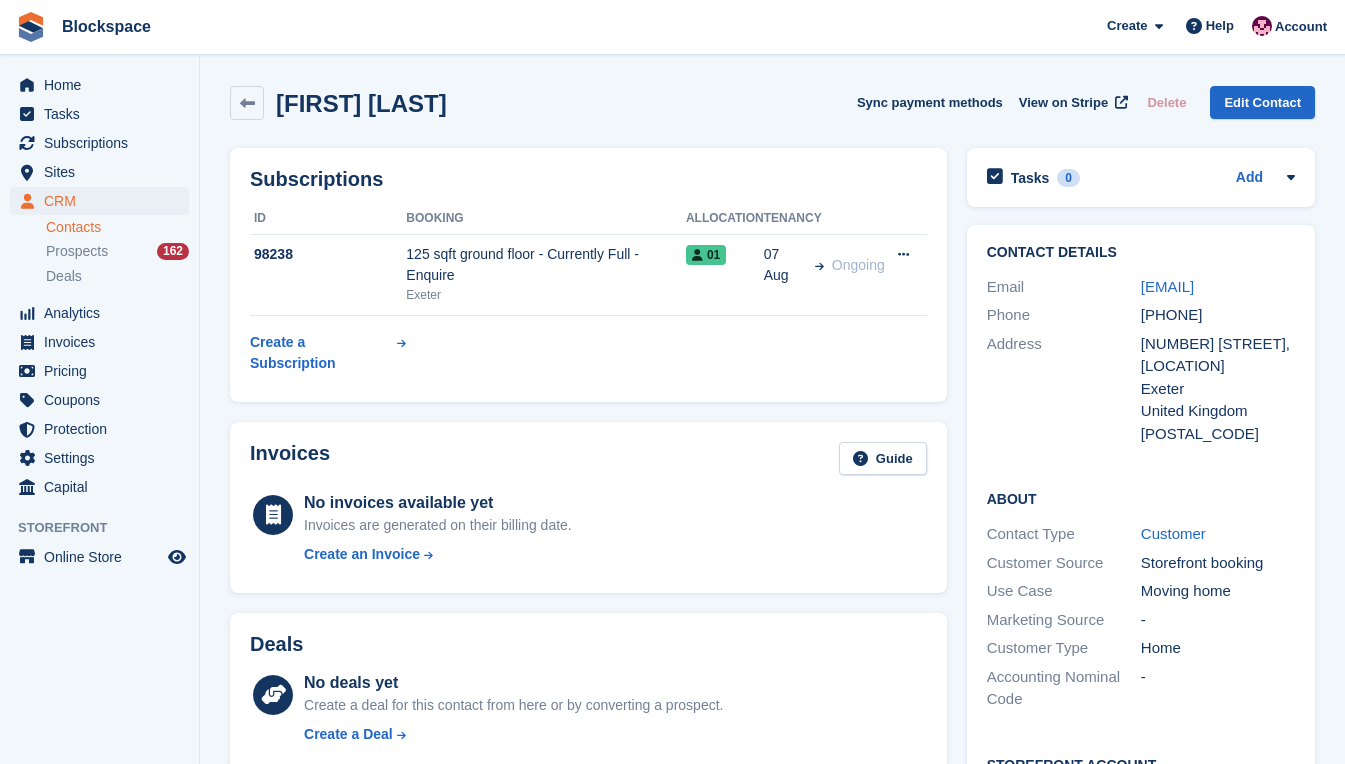 click on "Address" at bounding box center (1064, 389) 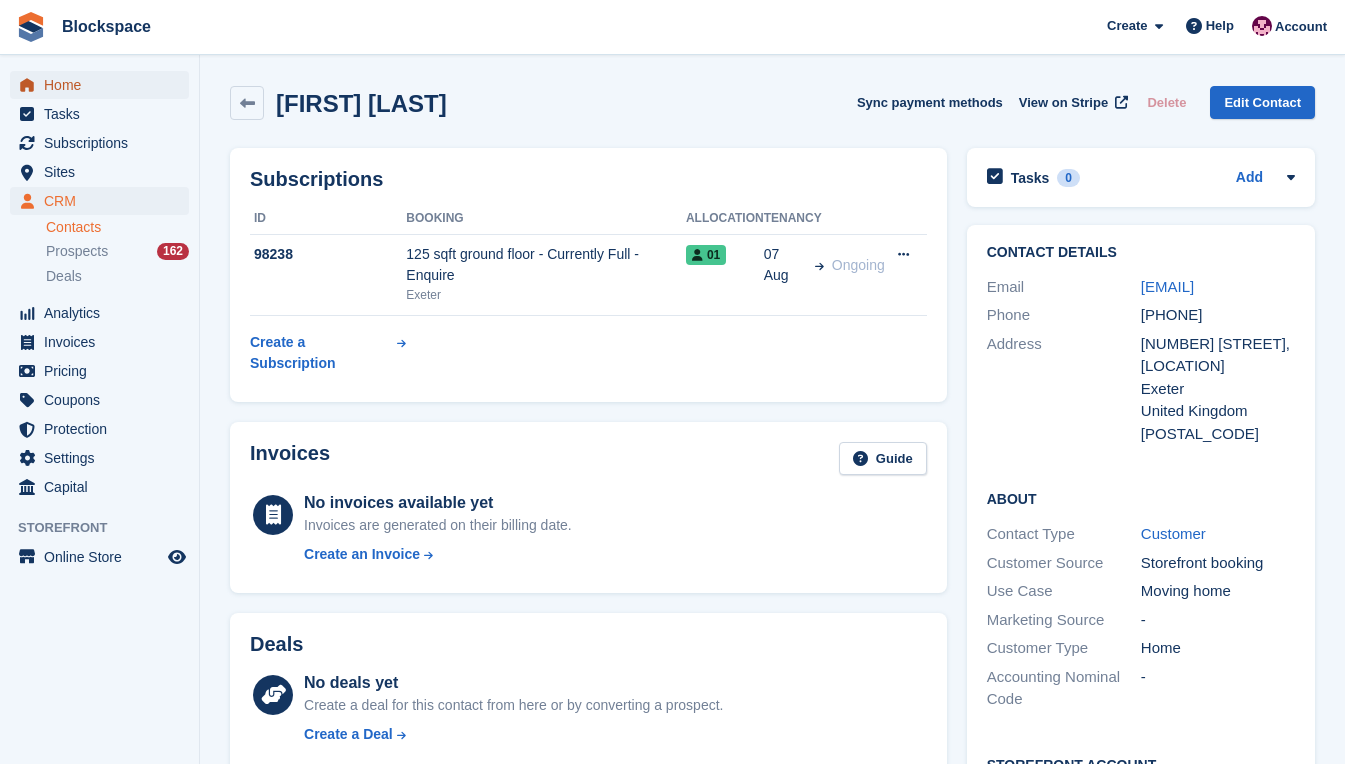 click on "Home" at bounding box center [104, 85] 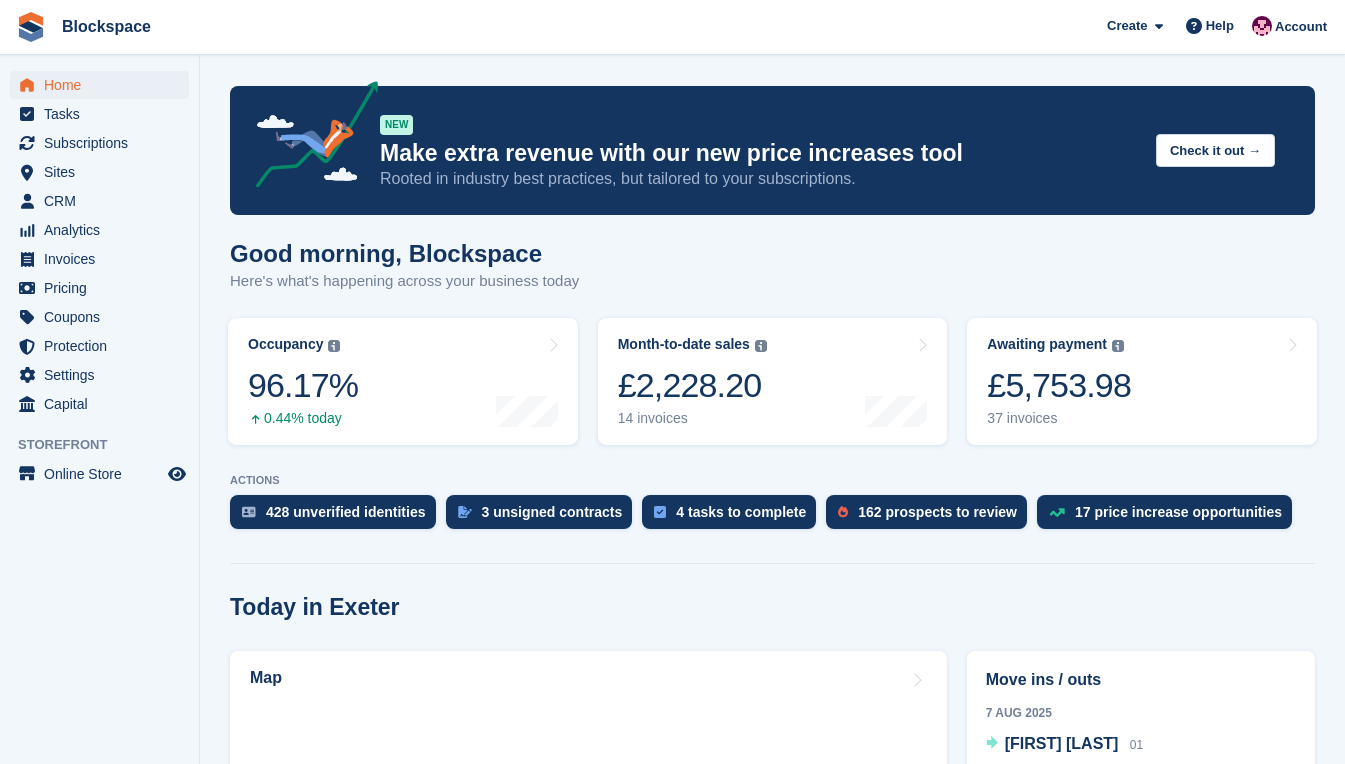 scroll, scrollTop: 0, scrollLeft: 0, axis: both 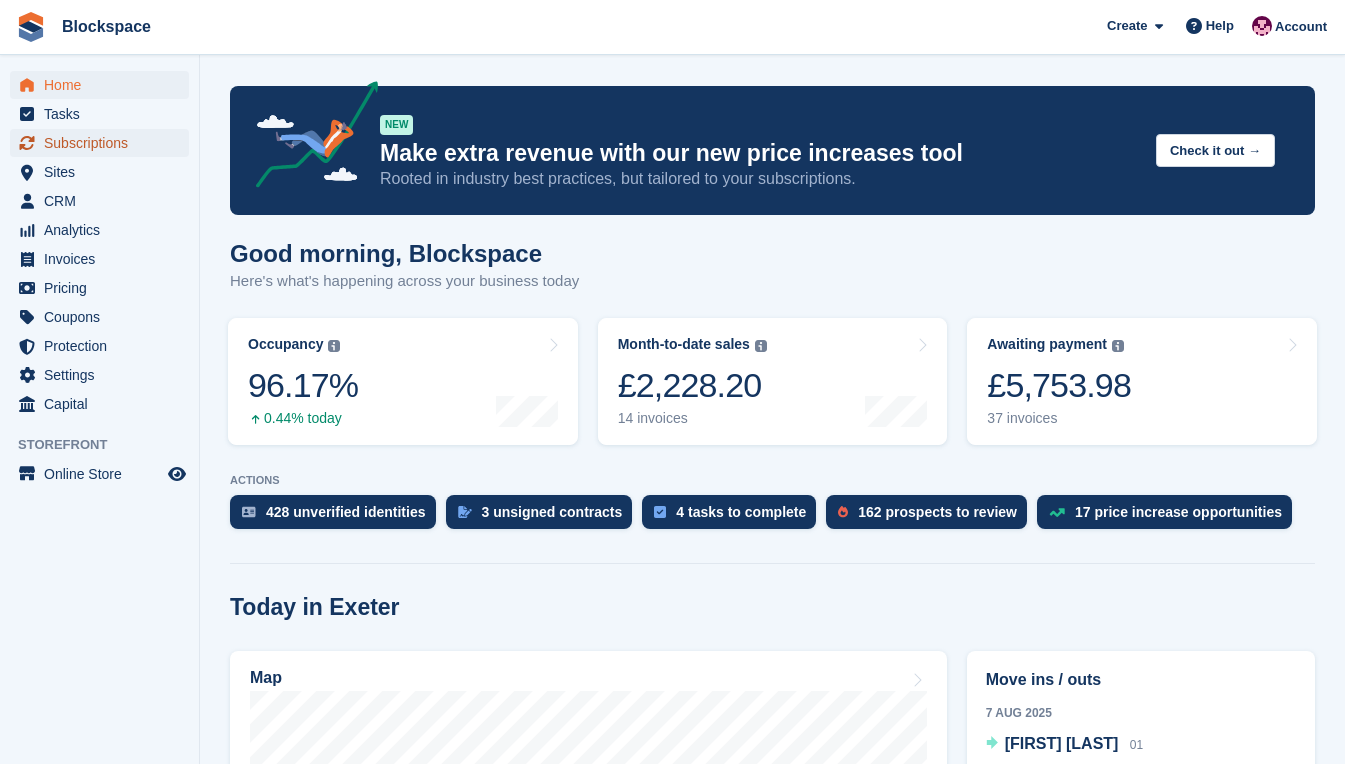 click on "Subscriptions" at bounding box center [104, 143] 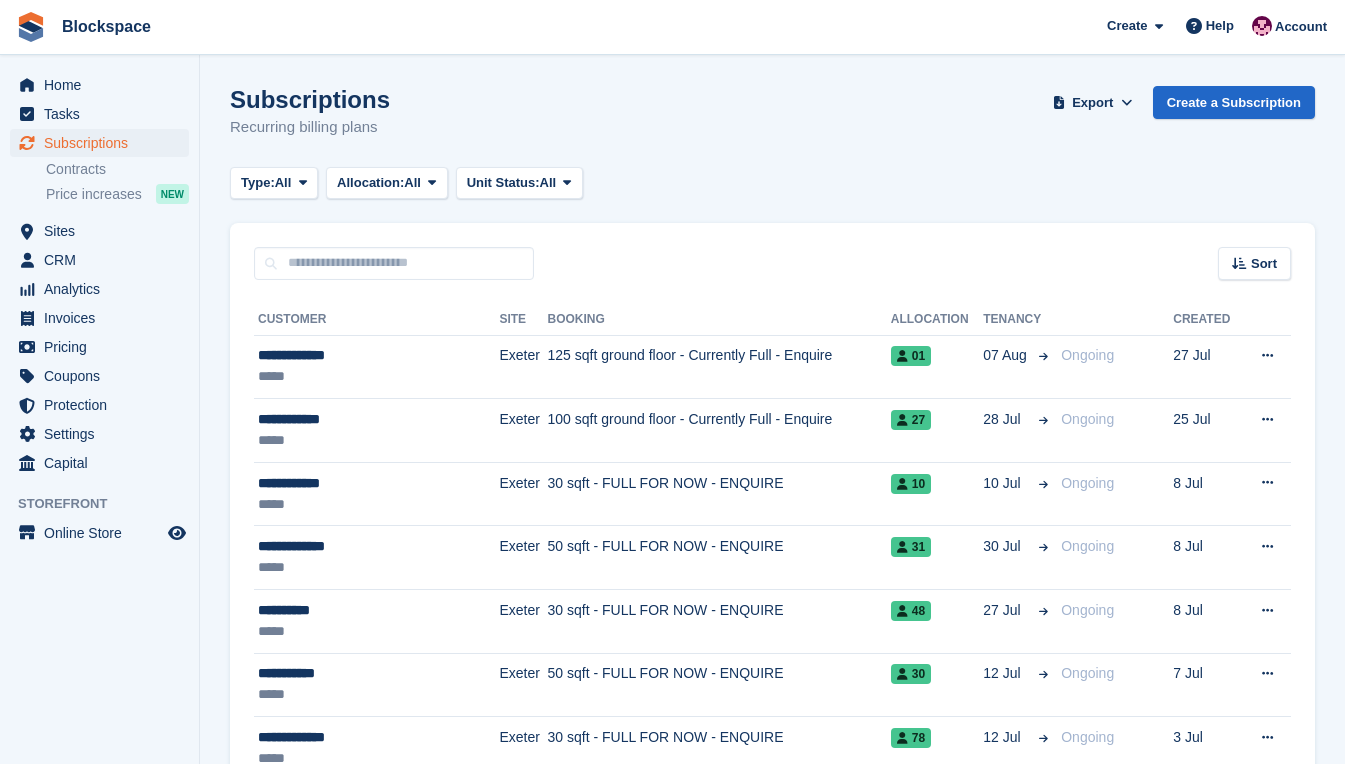 scroll, scrollTop: 0, scrollLeft: 0, axis: both 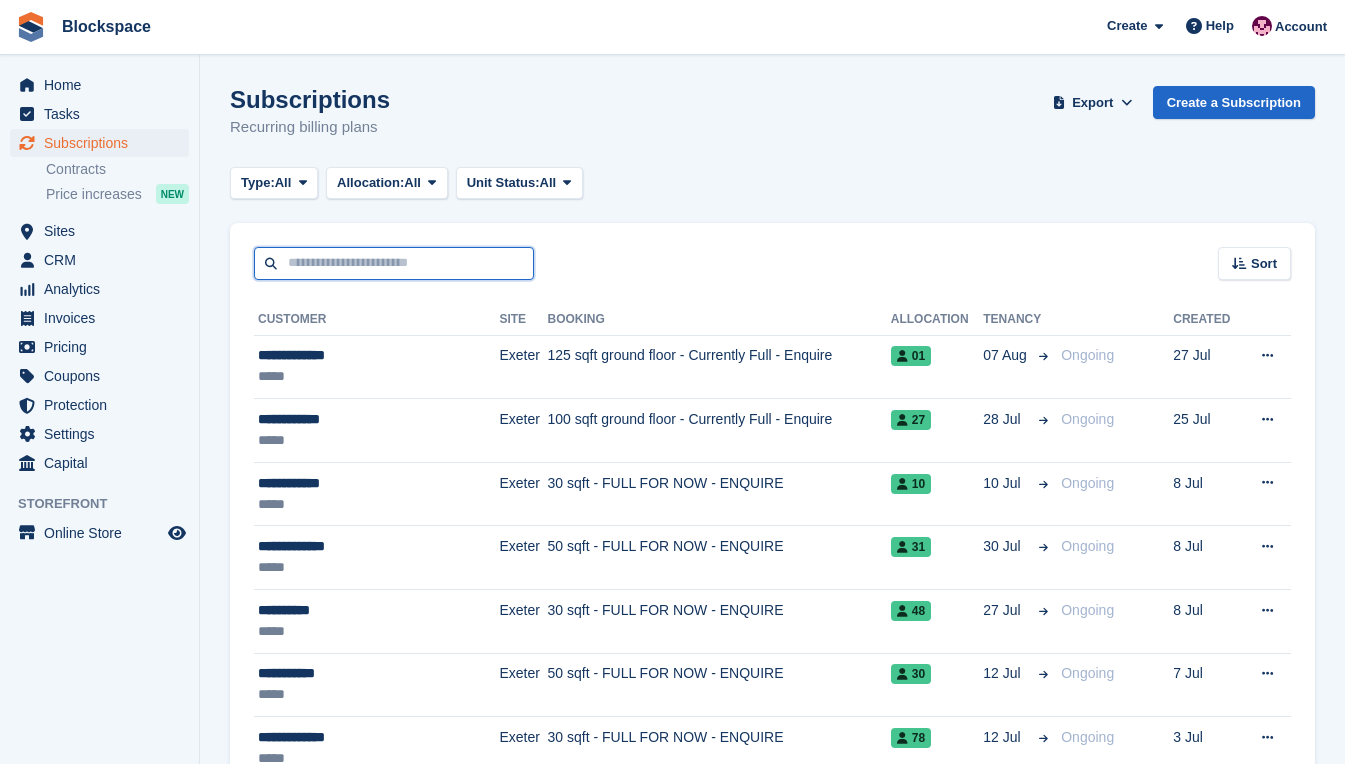 click at bounding box center [394, 263] 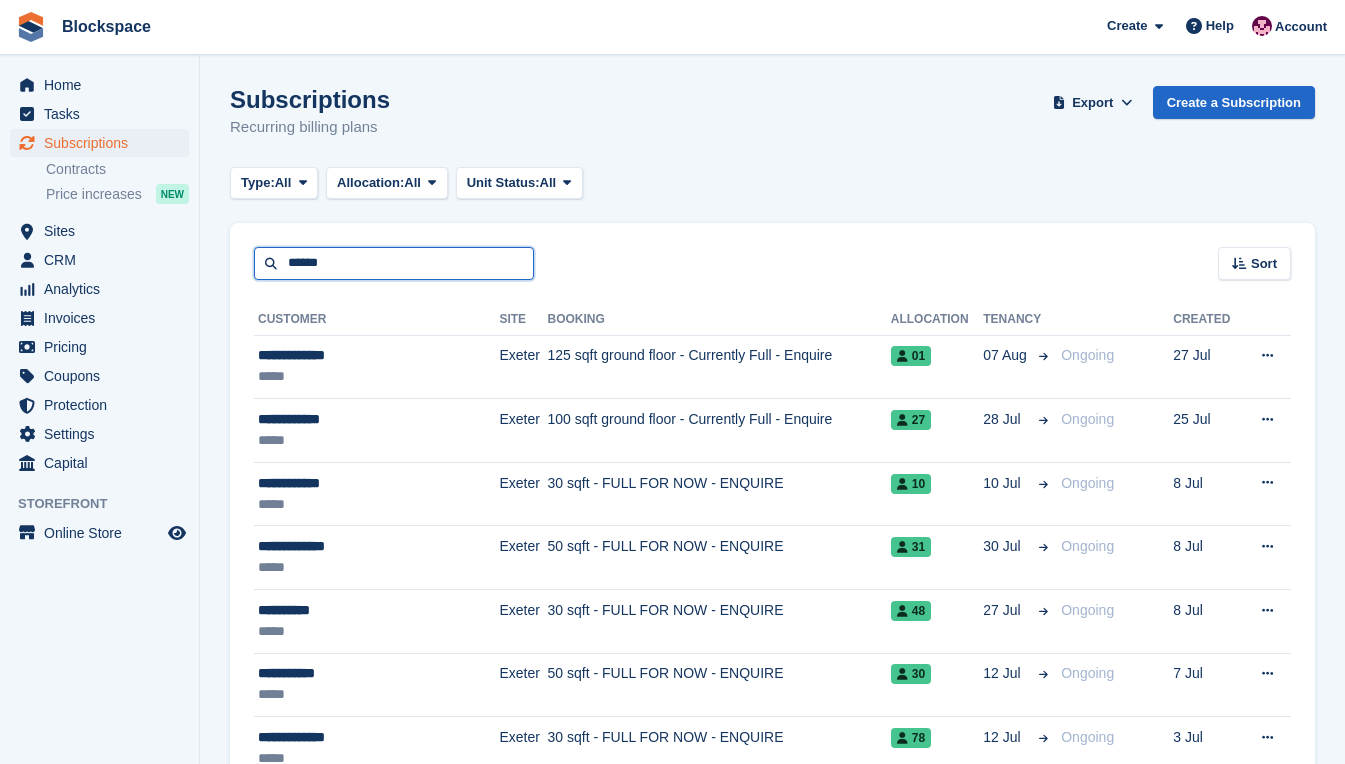 type on "******" 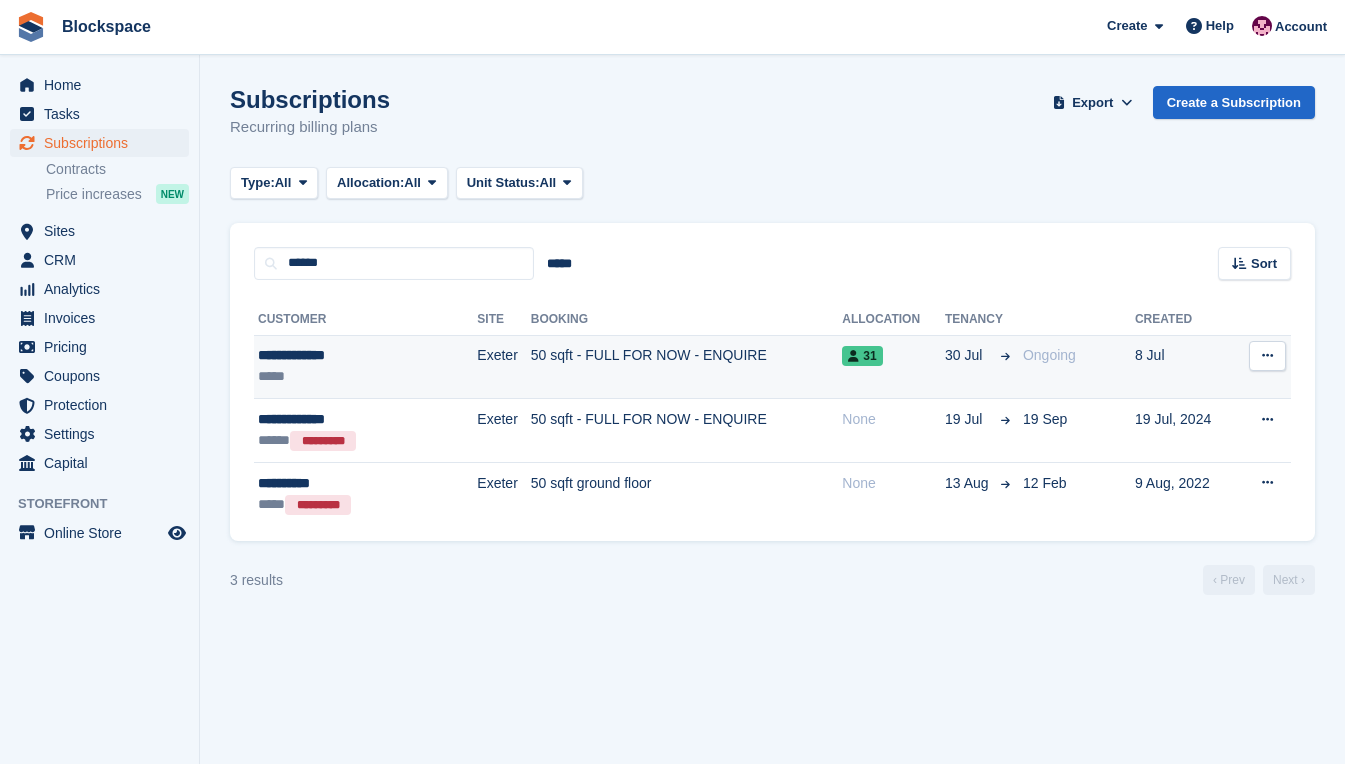 click on "**********" at bounding box center (340, 355) 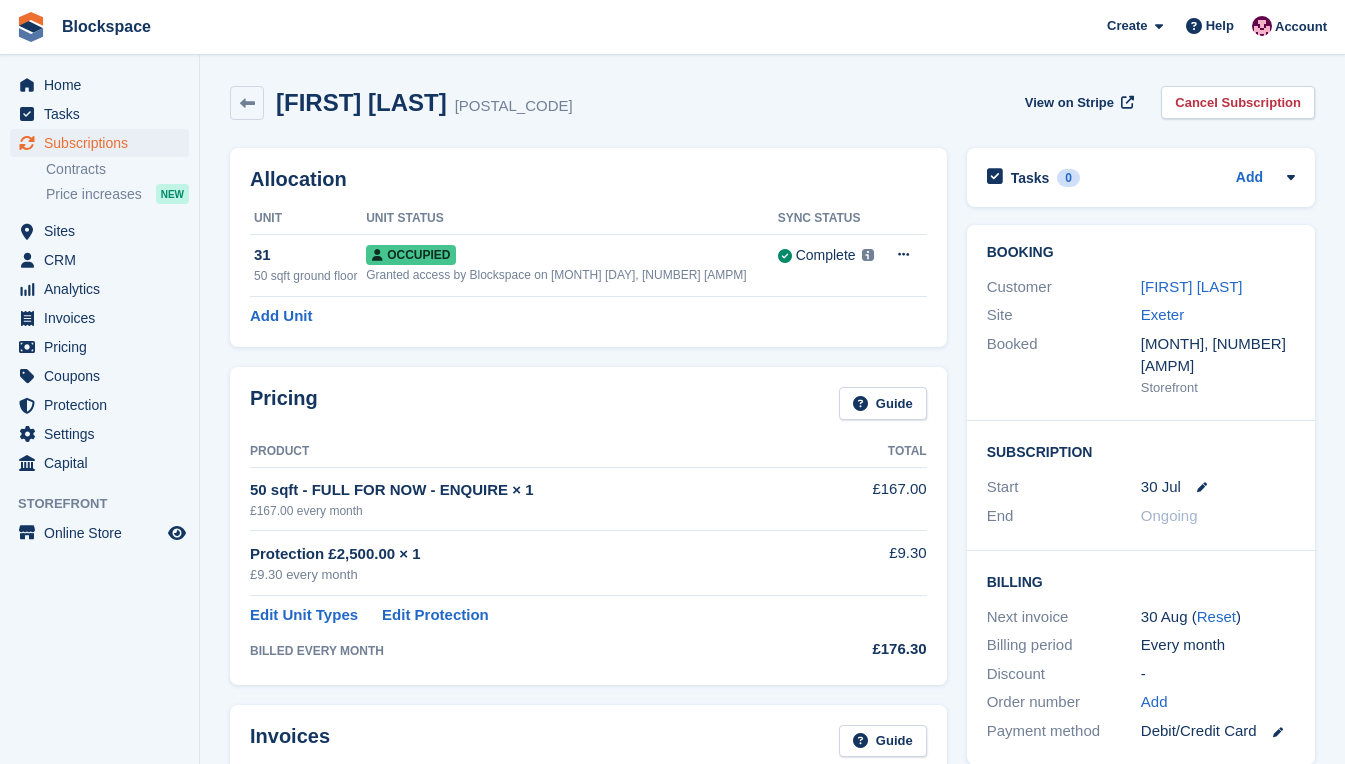 scroll, scrollTop: 0, scrollLeft: 0, axis: both 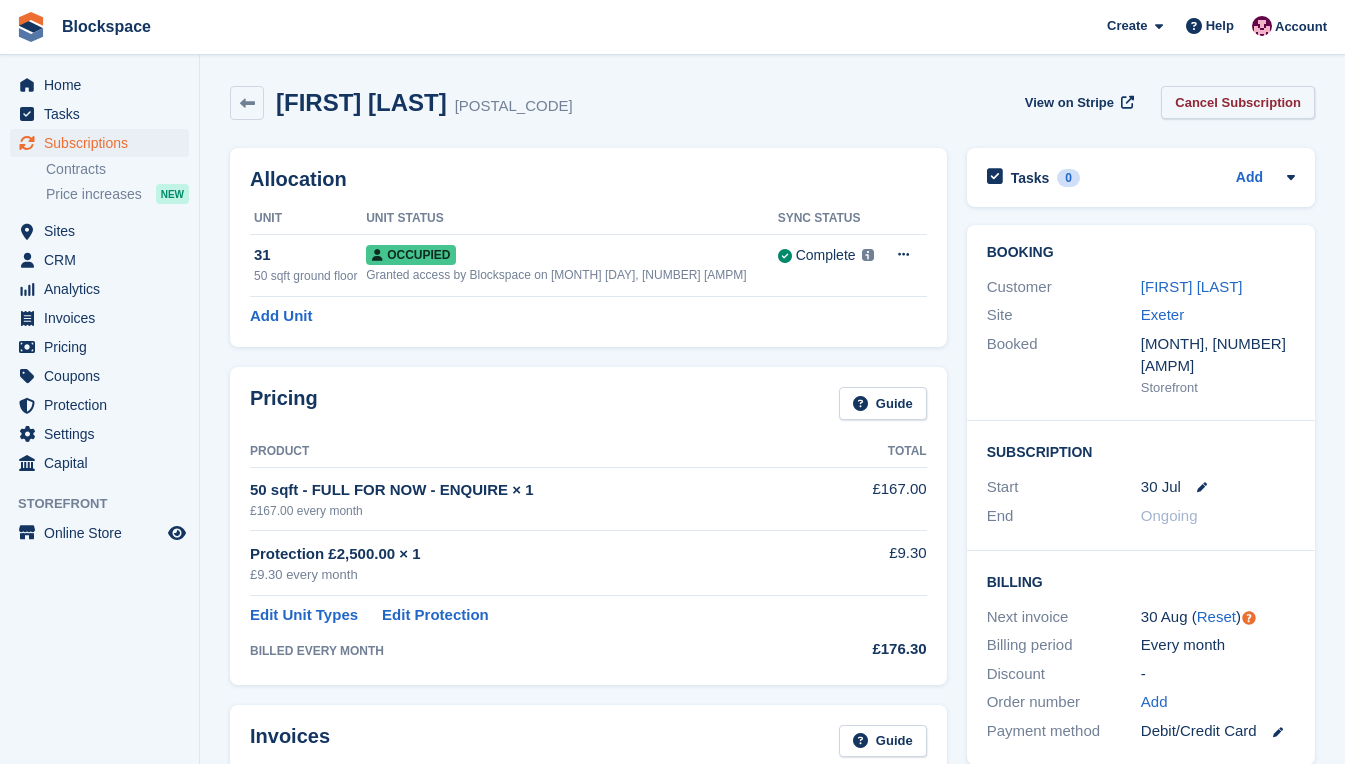 click on "Cancel Subscription" at bounding box center [1238, 102] 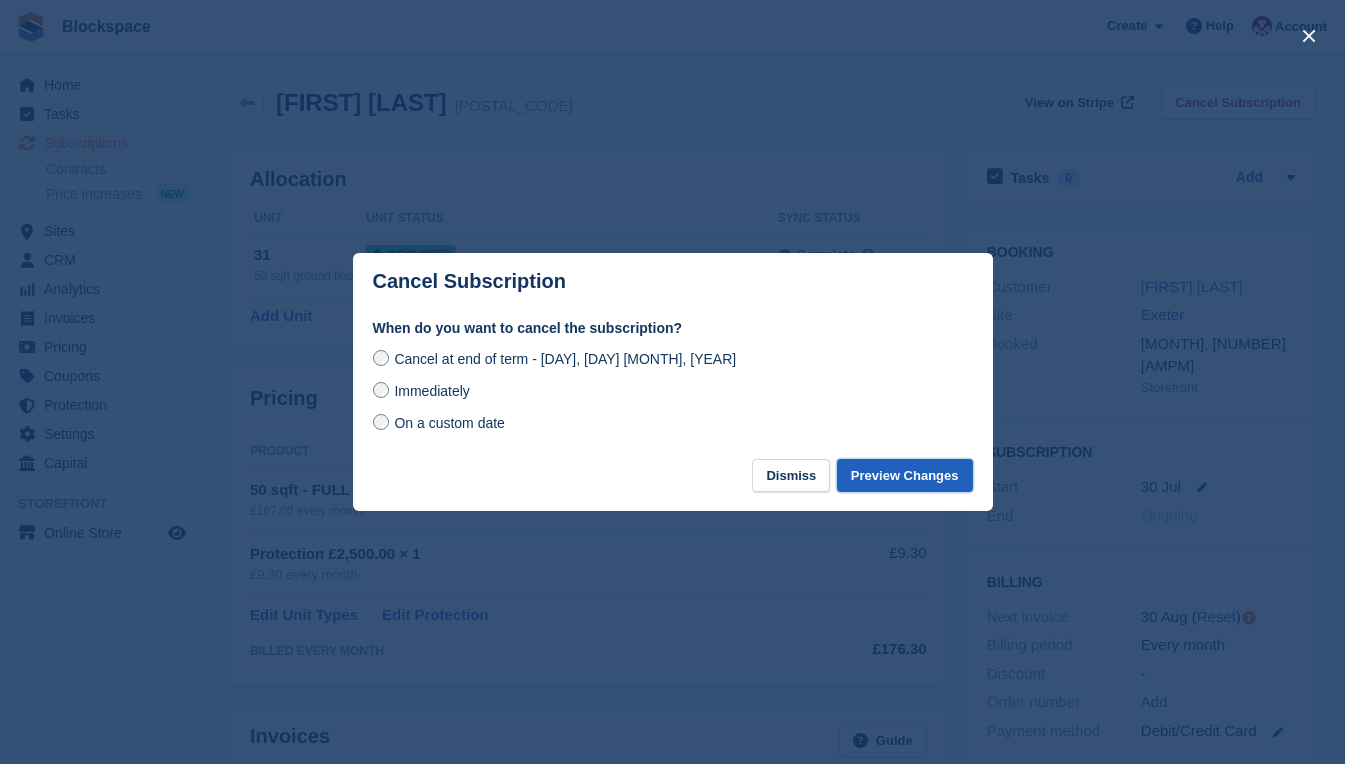 click on "Preview Changes" at bounding box center (905, 475) 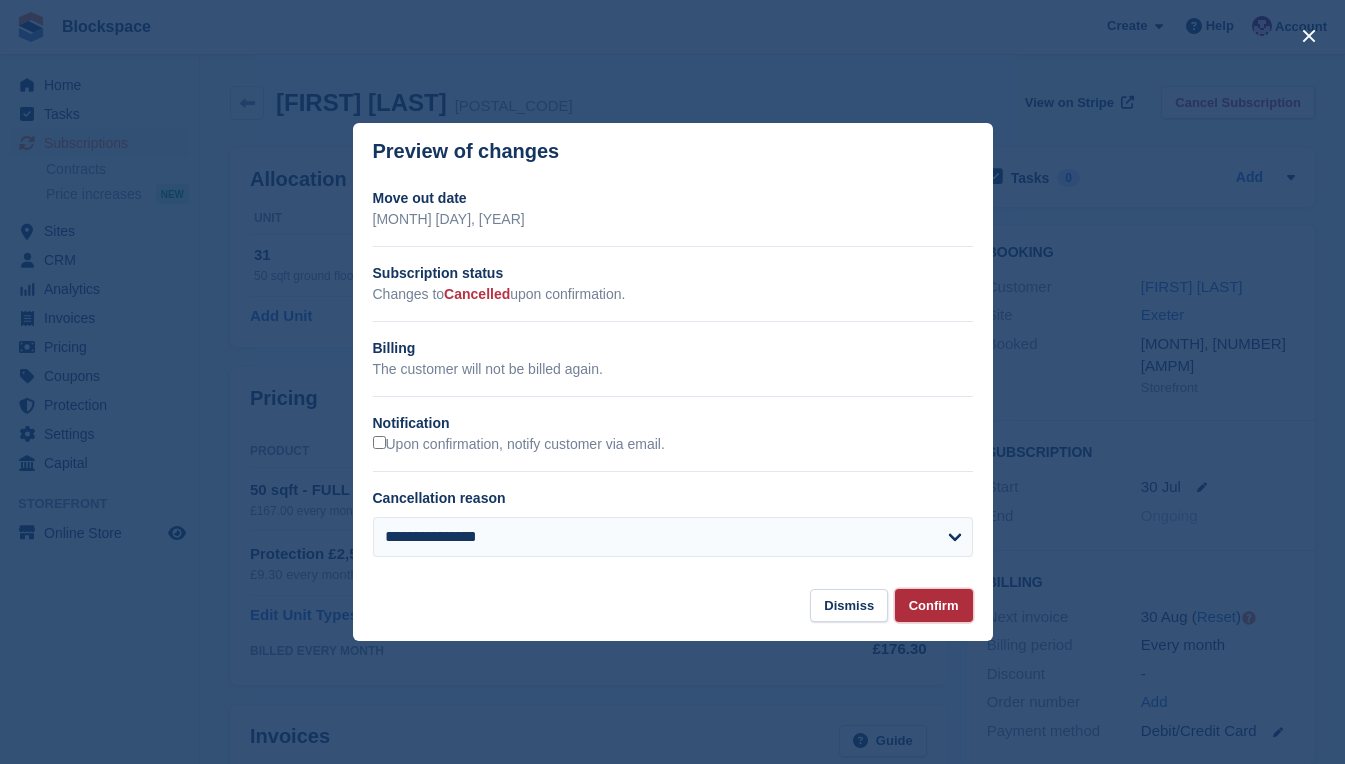 click on "Confirm" at bounding box center [934, 605] 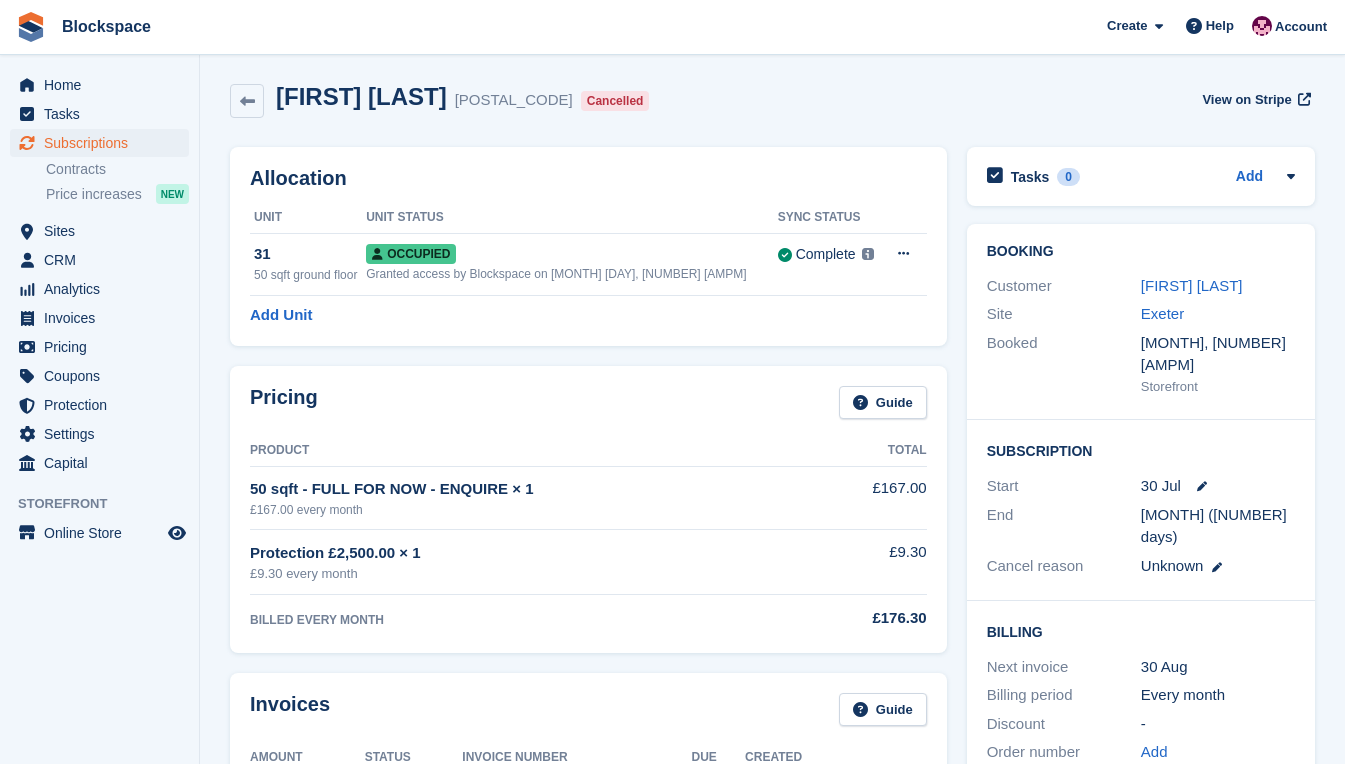 scroll, scrollTop: 0, scrollLeft: 0, axis: both 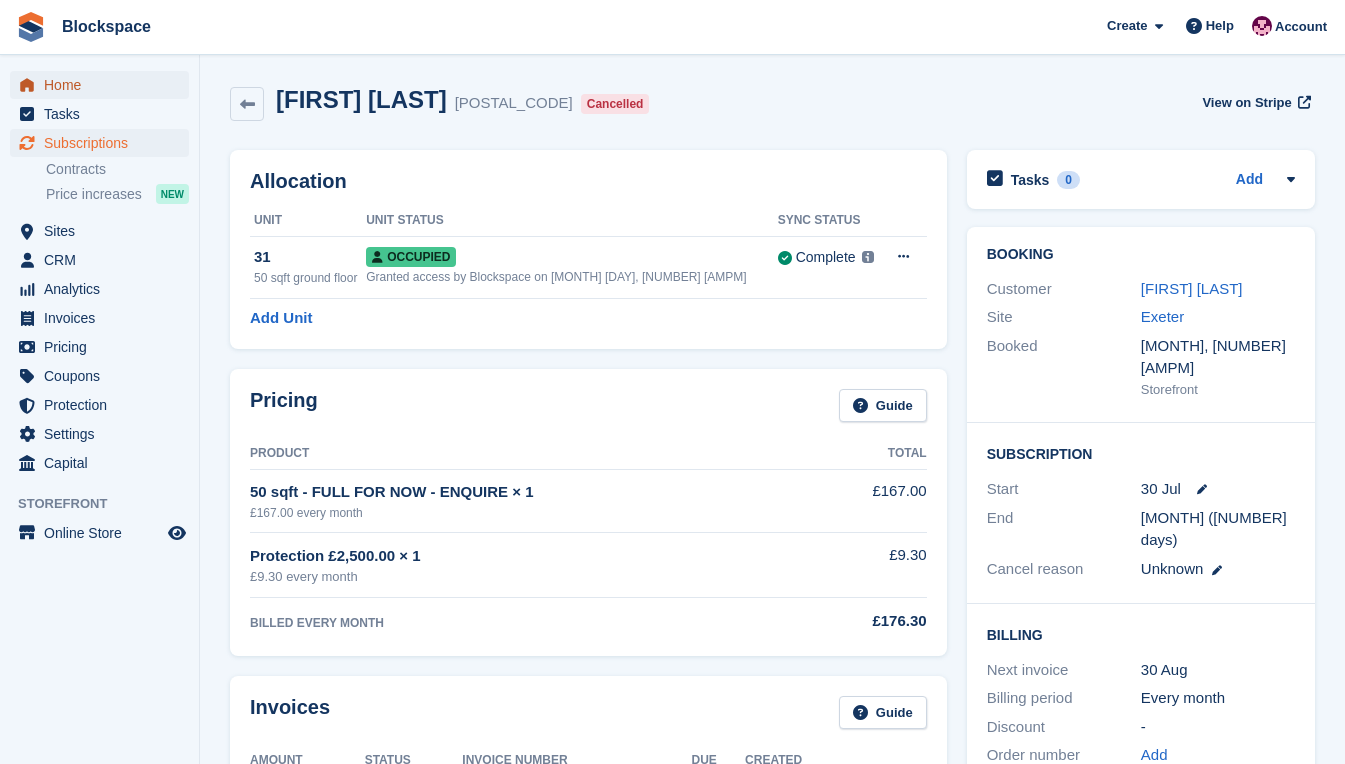 click on "Home" at bounding box center [104, 85] 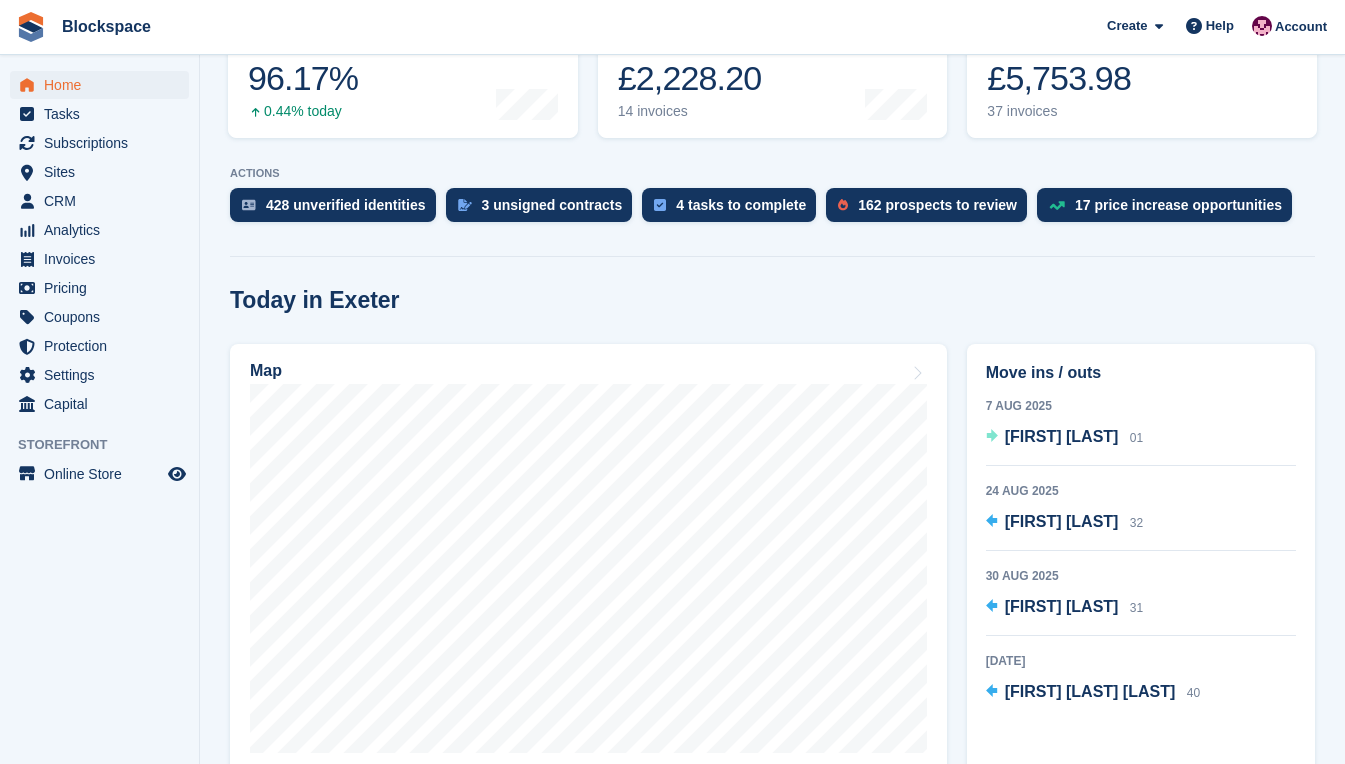 scroll, scrollTop: 400, scrollLeft: 0, axis: vertical 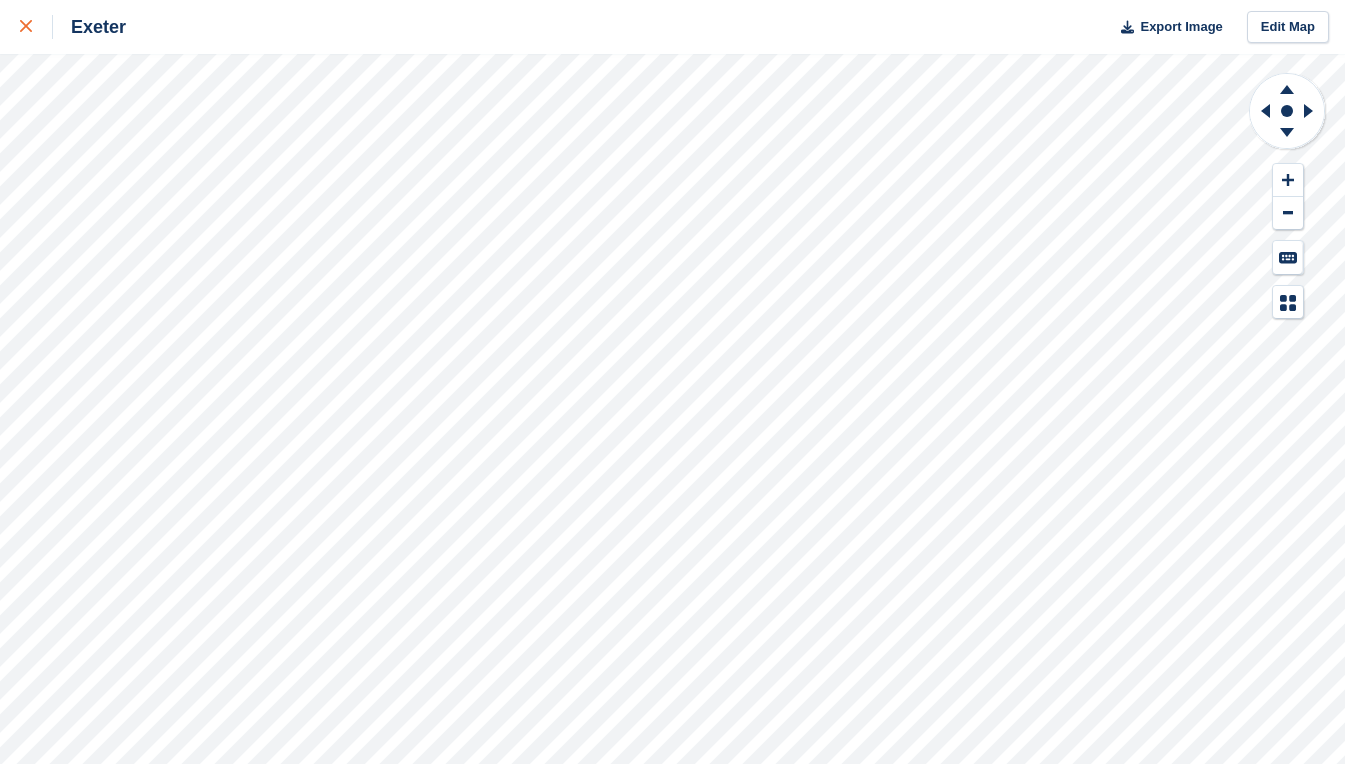 click 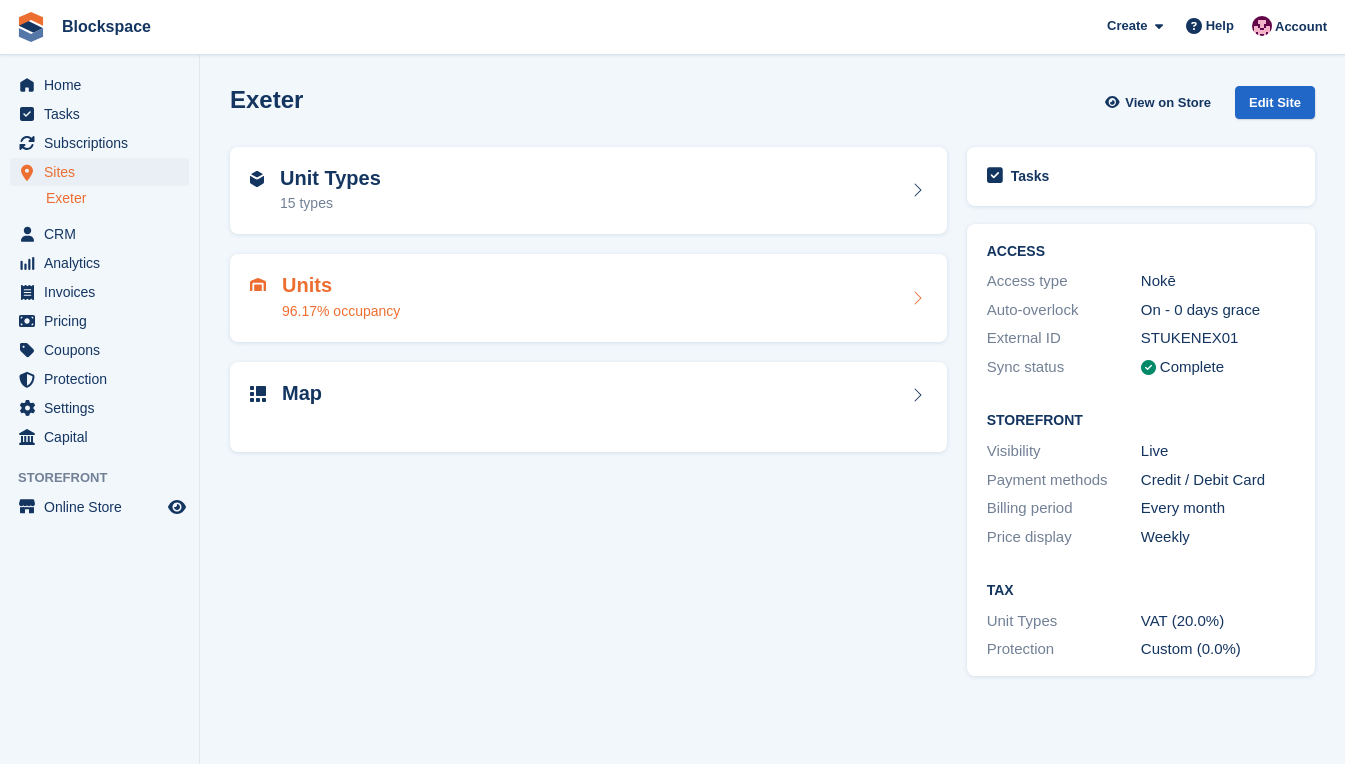 scroll, scrollTop: 0, scrollLeft: 0, axis: both 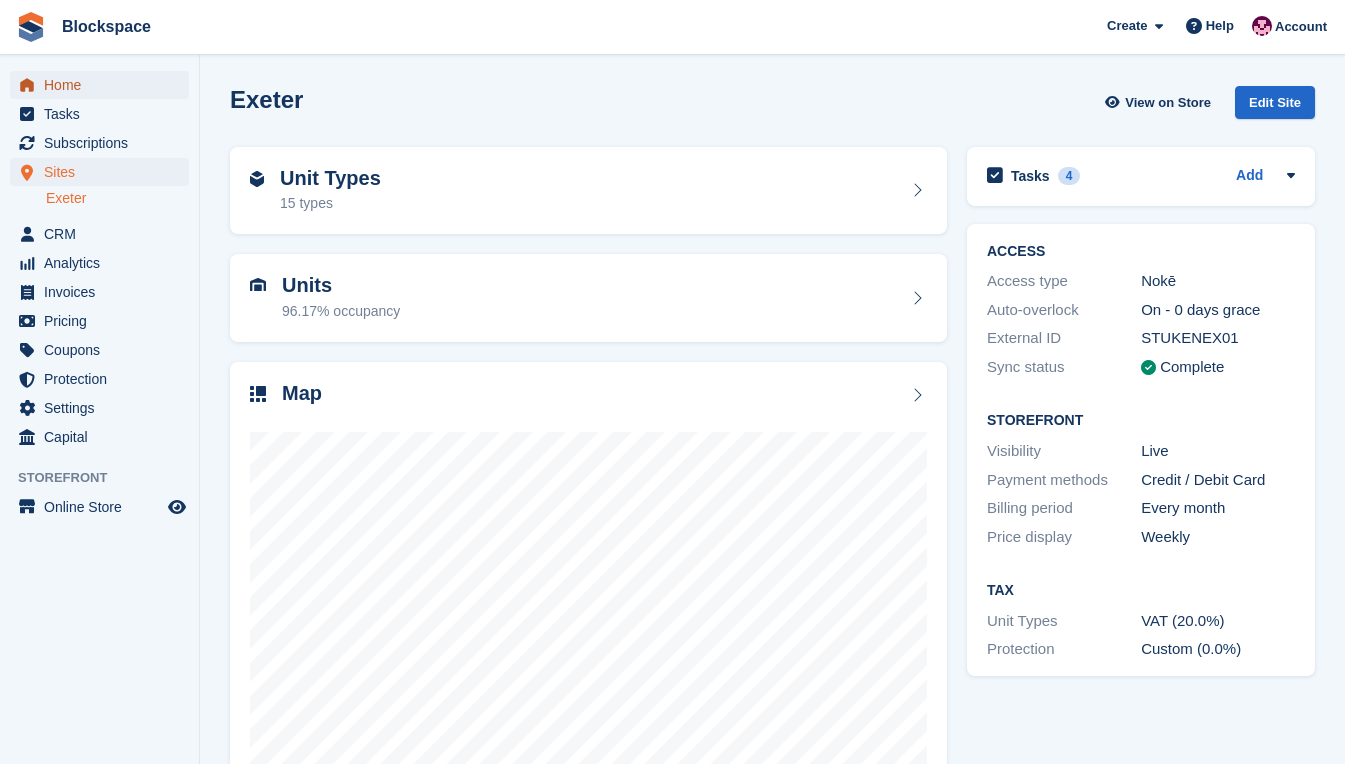 click on "Home" at bounding box center [104, 85] 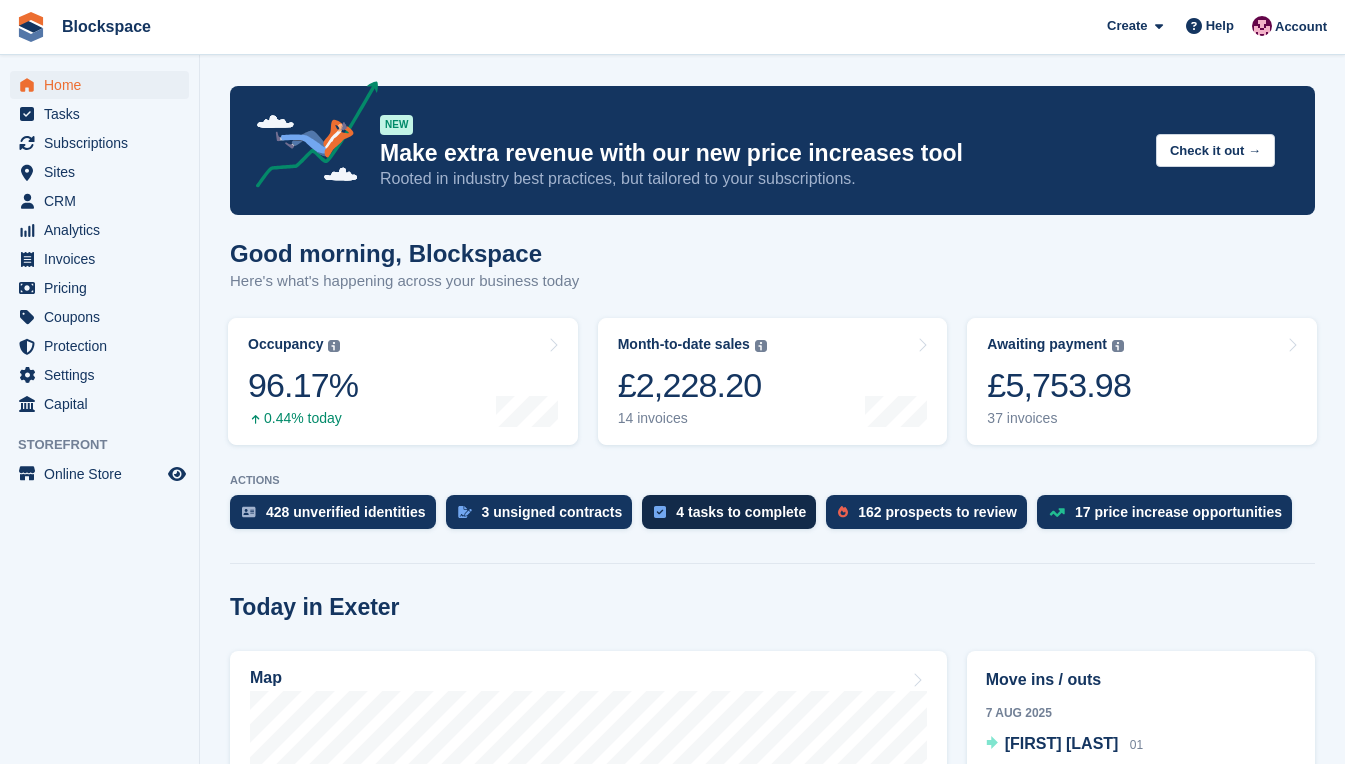 click on "4
tasks to complete" at bounding box center (741, 512) 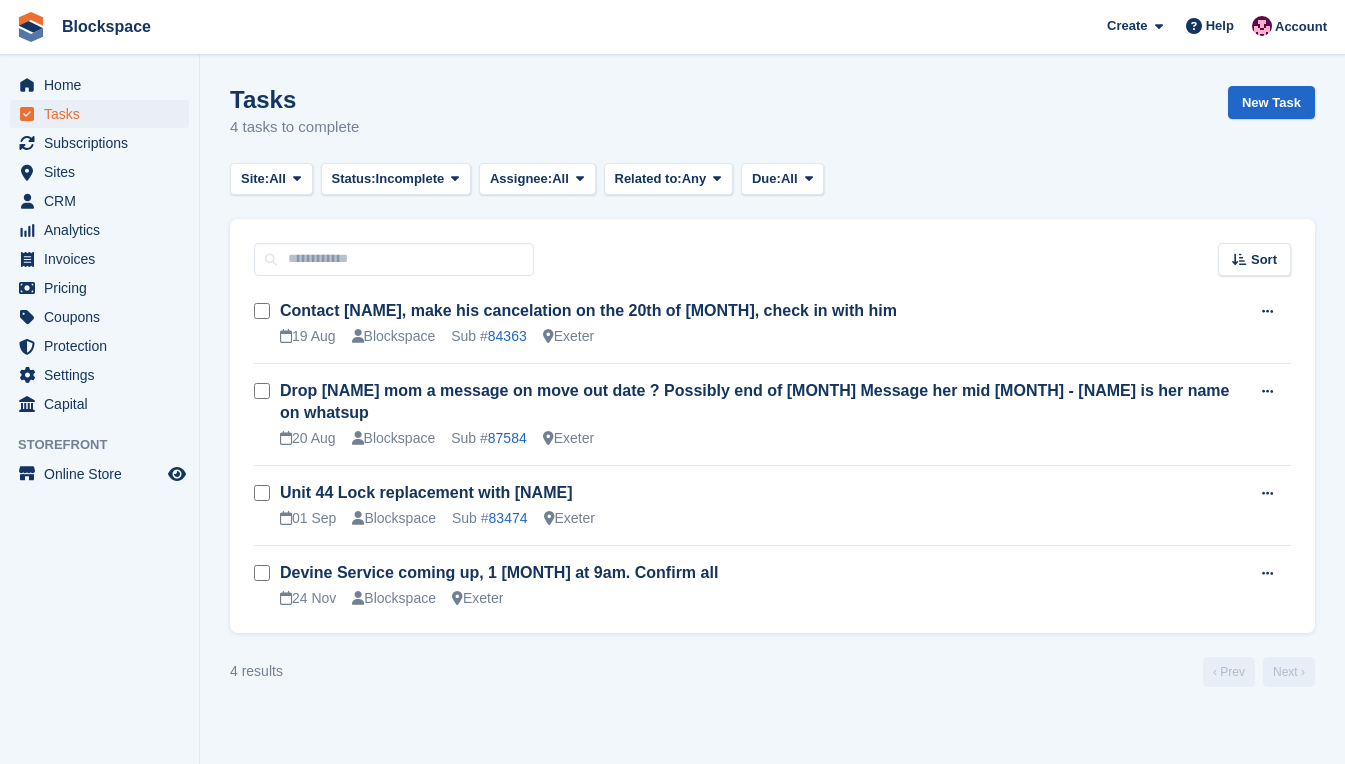 scroll, scrollTop: 0, scrollLeft: 0, axis: both 